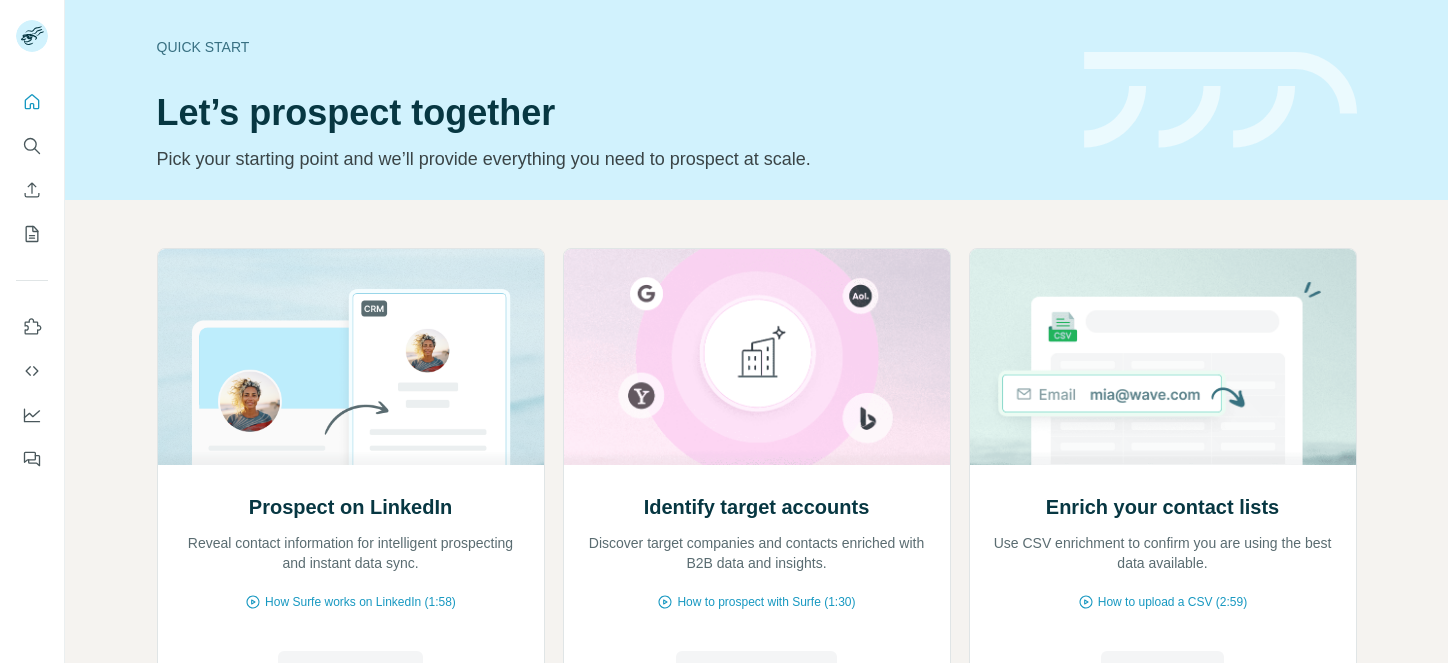 scroll, scrollTop: 0, scrollLeft: 0, axis: both 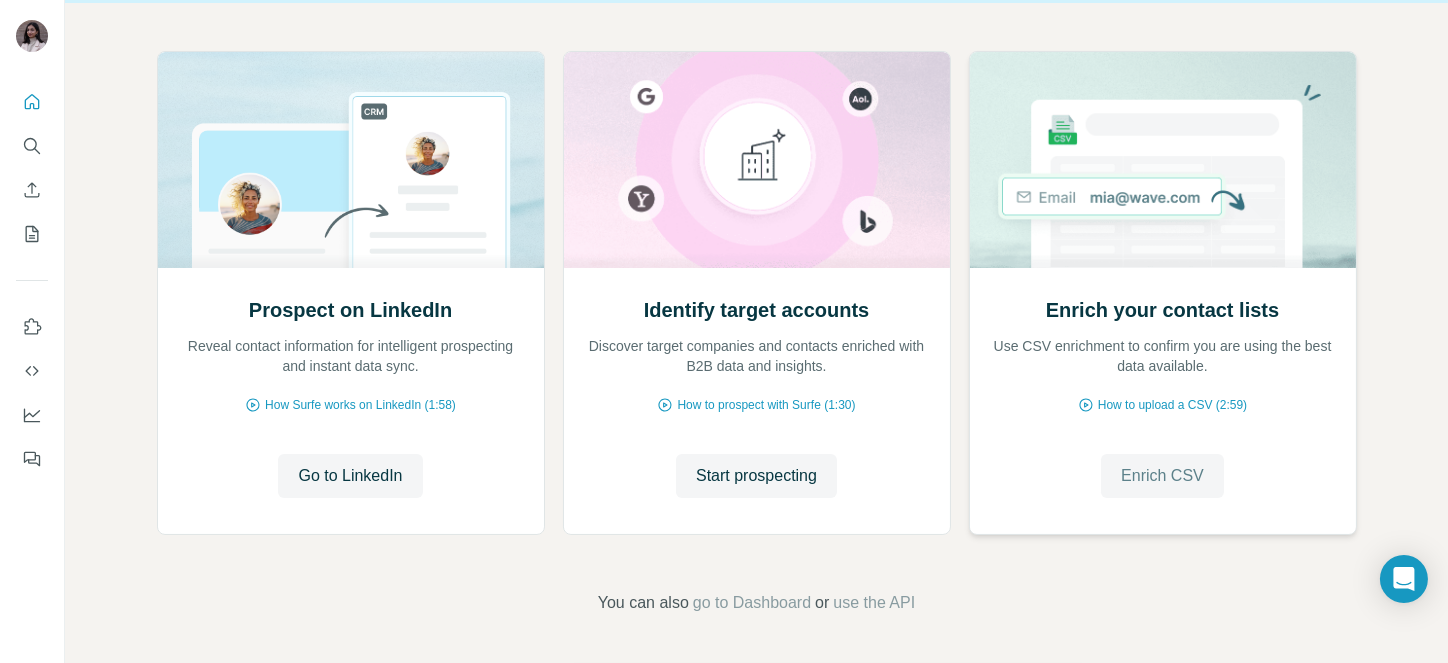 click on "Enrich CSV" at bounding box center (1162, 476) 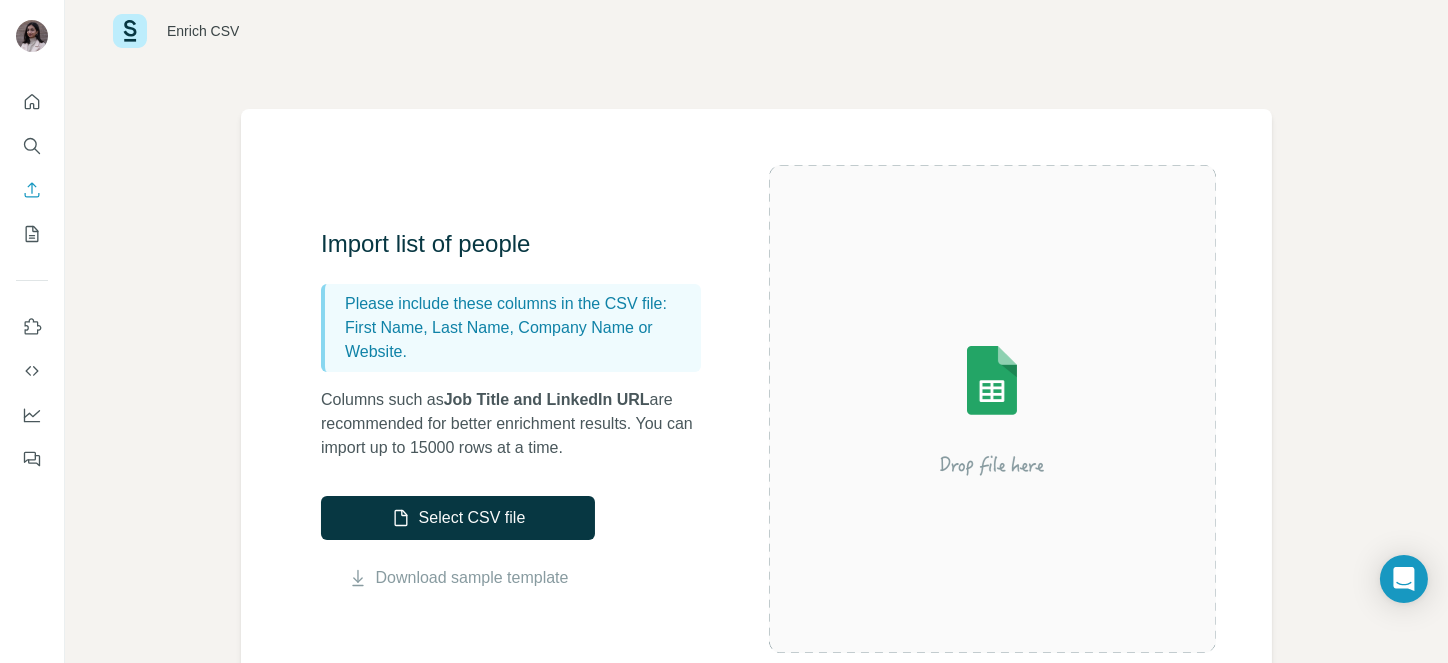 scroll, scrollTop: 133, scrollLeft: 0, axis: vertical 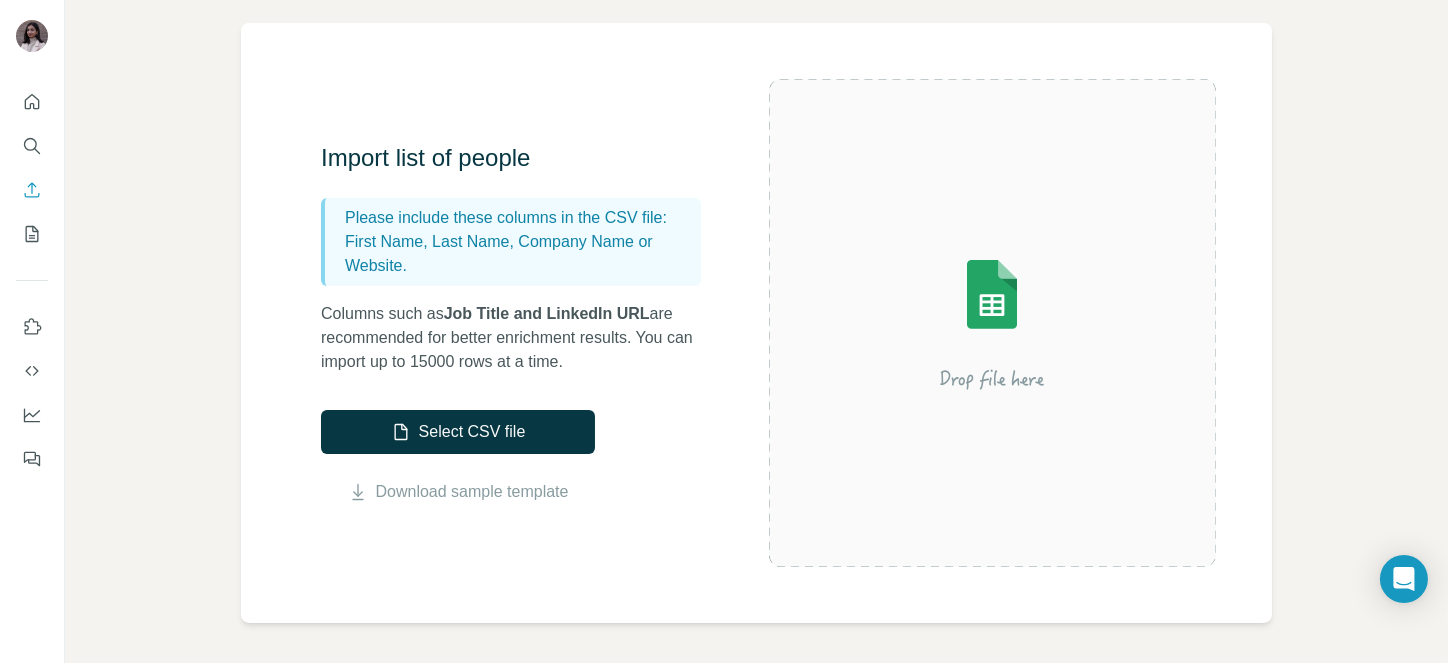 click at bounding box center [992, 323] 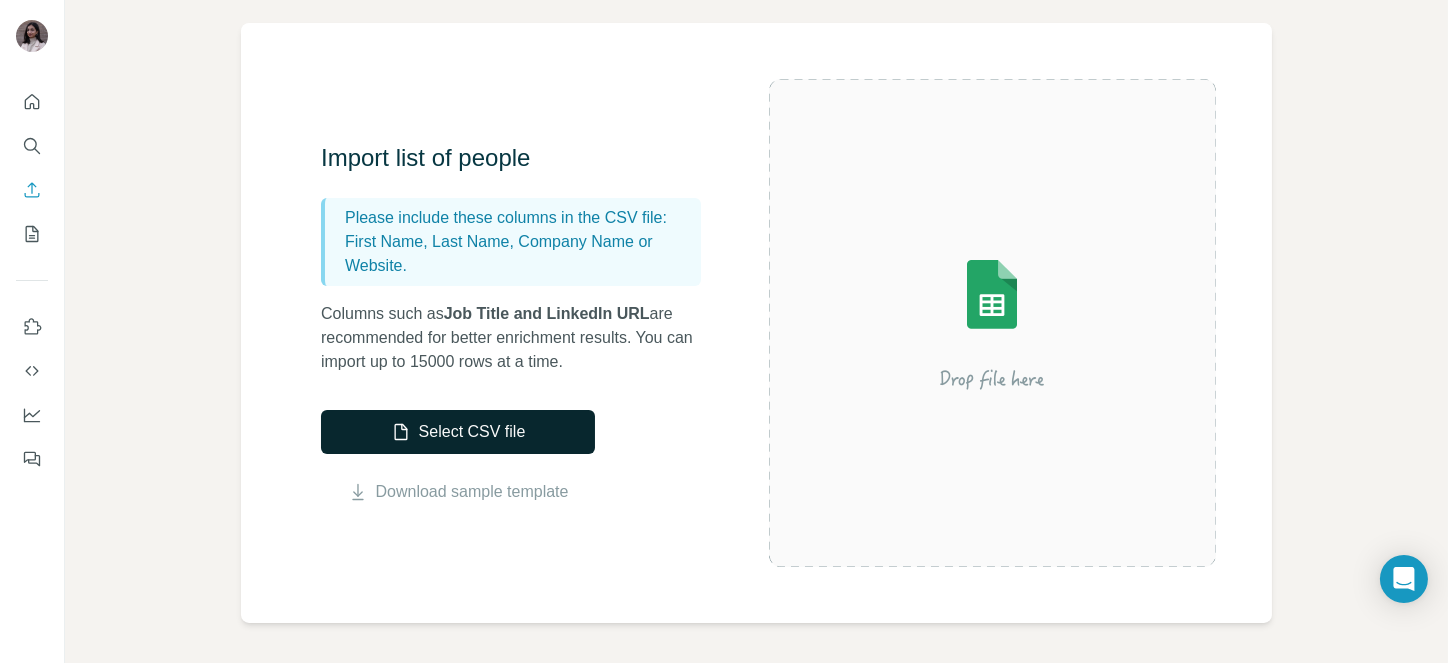 click on "Select CSV file" at bounding box center (458, 432) 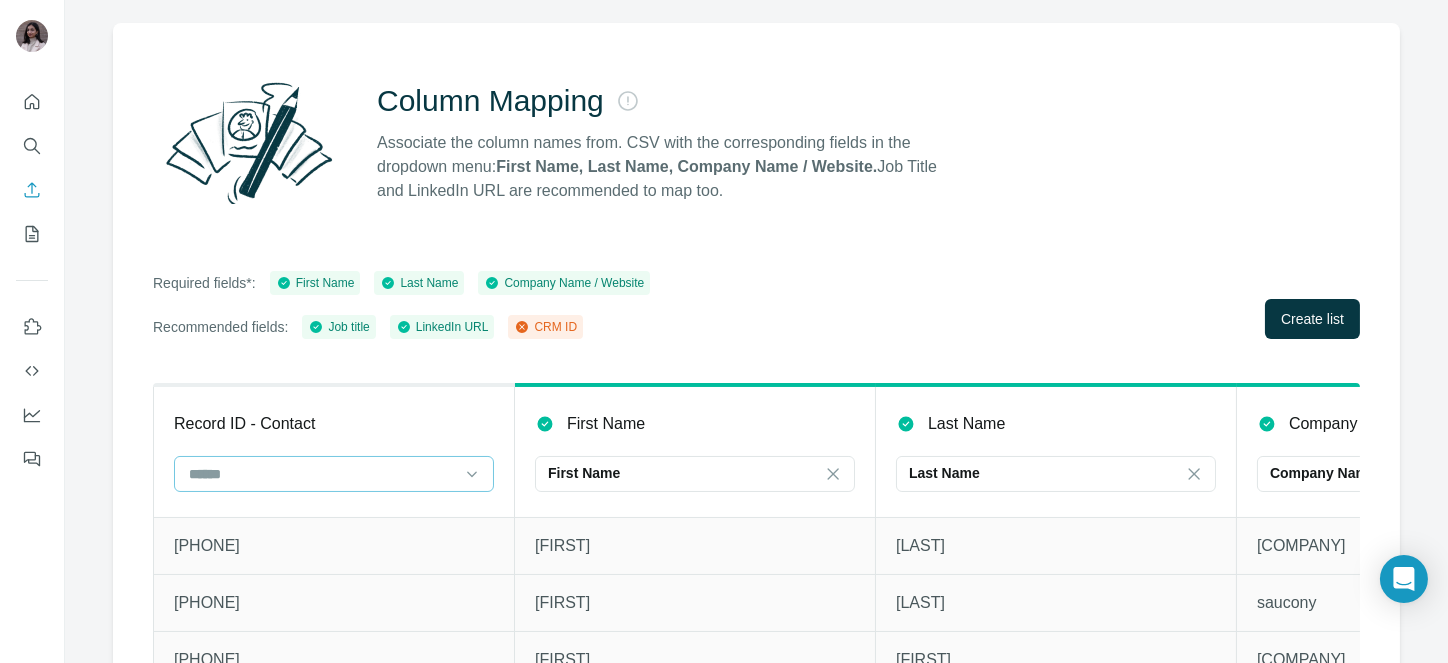 click at bounding box center [322, 474] 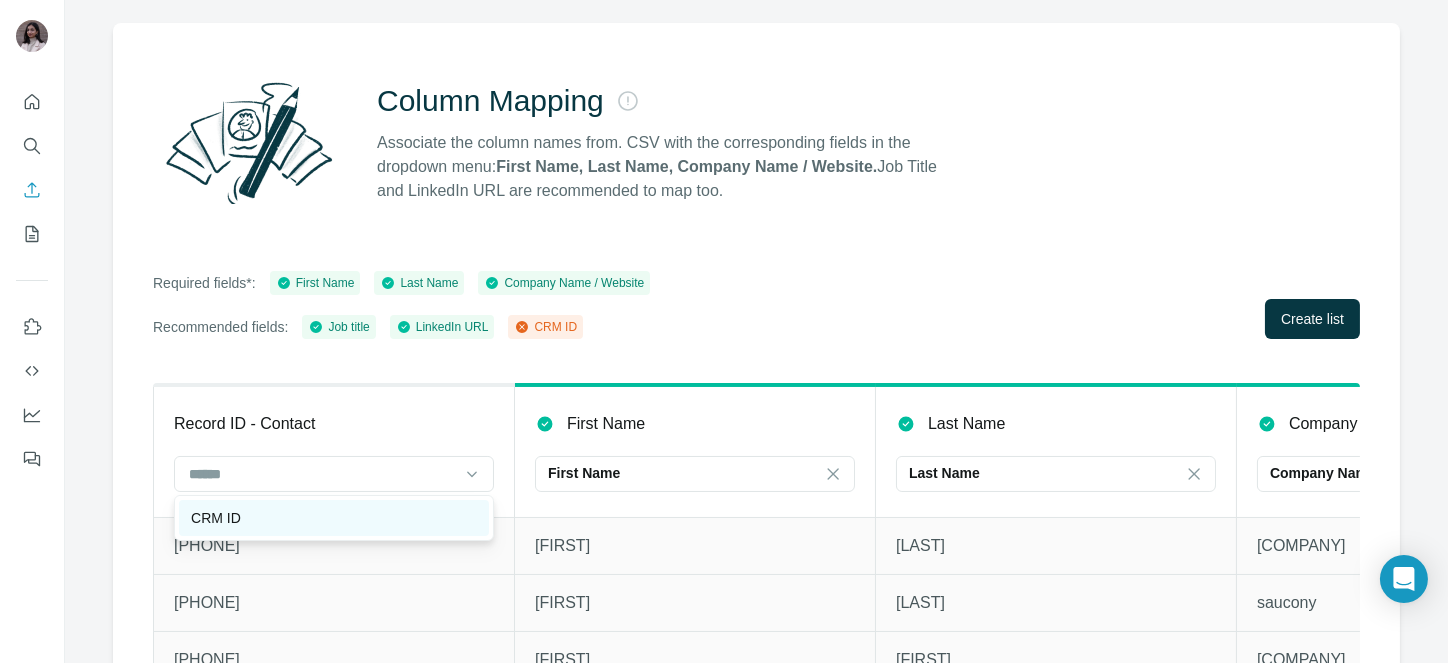 click on "CRM ID" at bounding box center (334, 518) 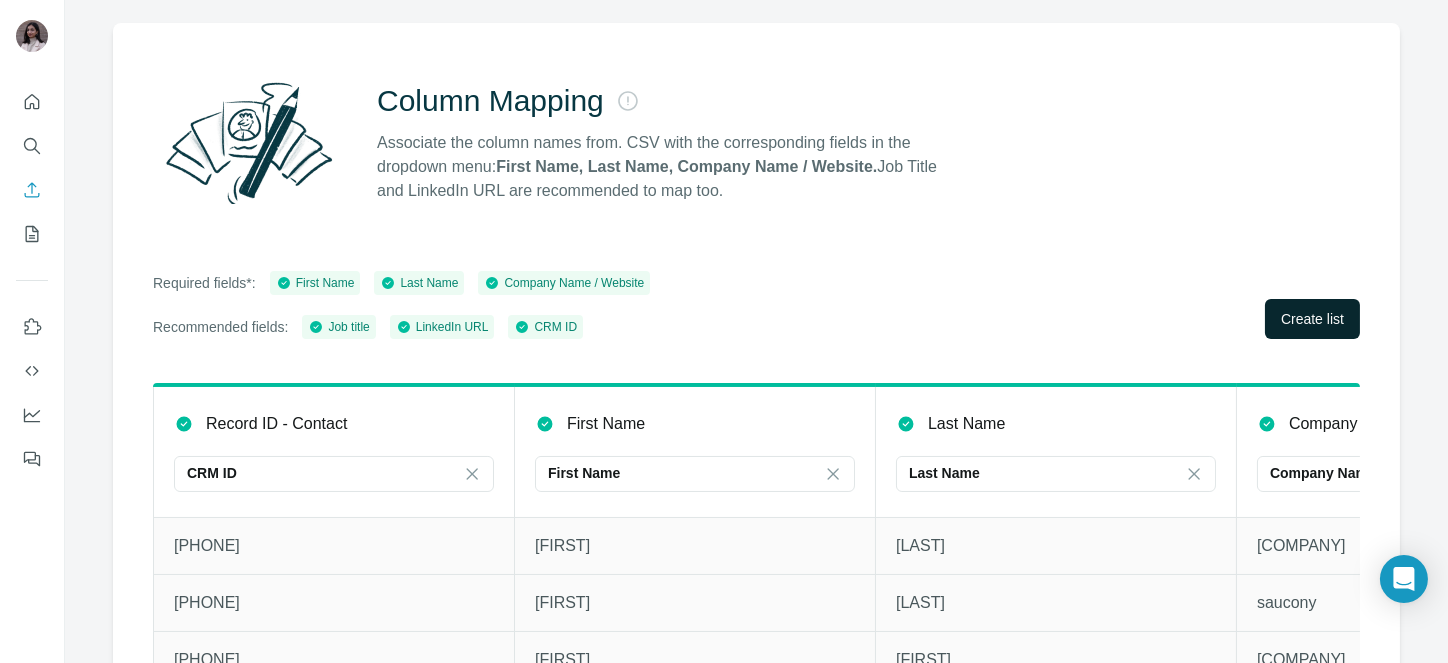 click on "Create list" at bounding box center (1312, 319) 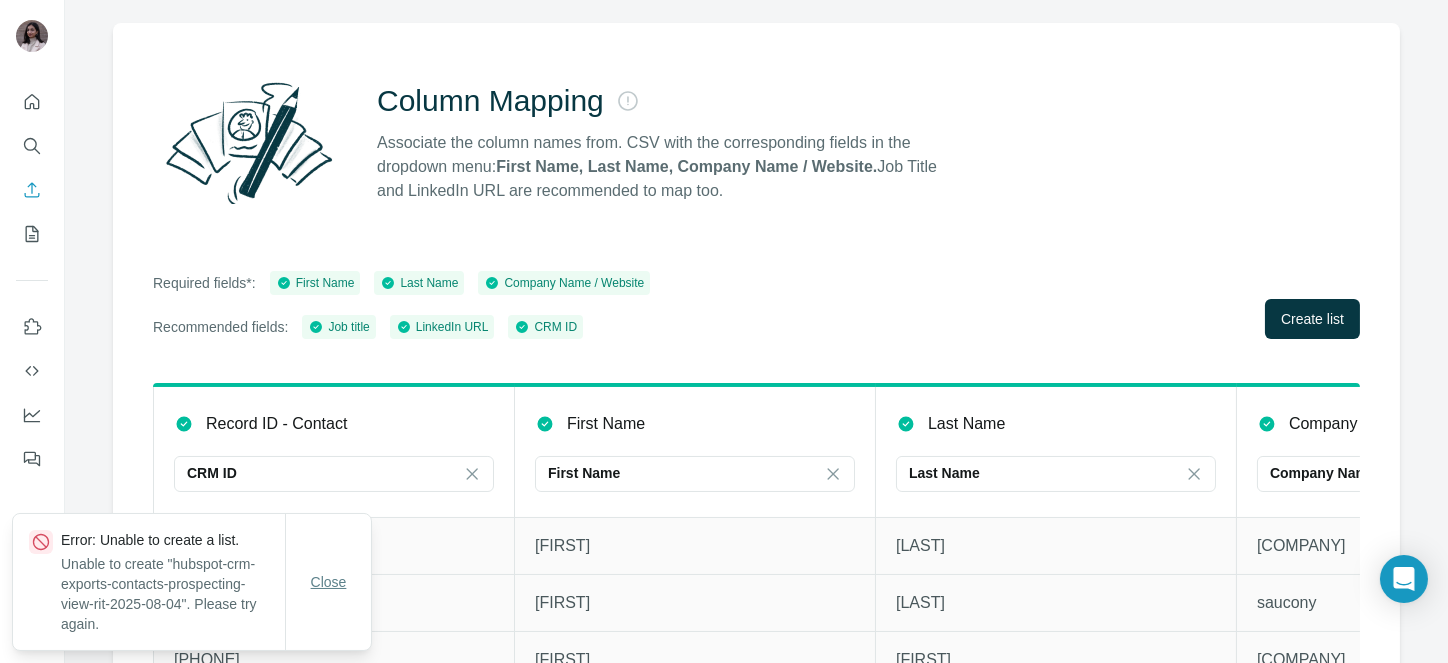 click on "Close" at bounding box center [329, 582] 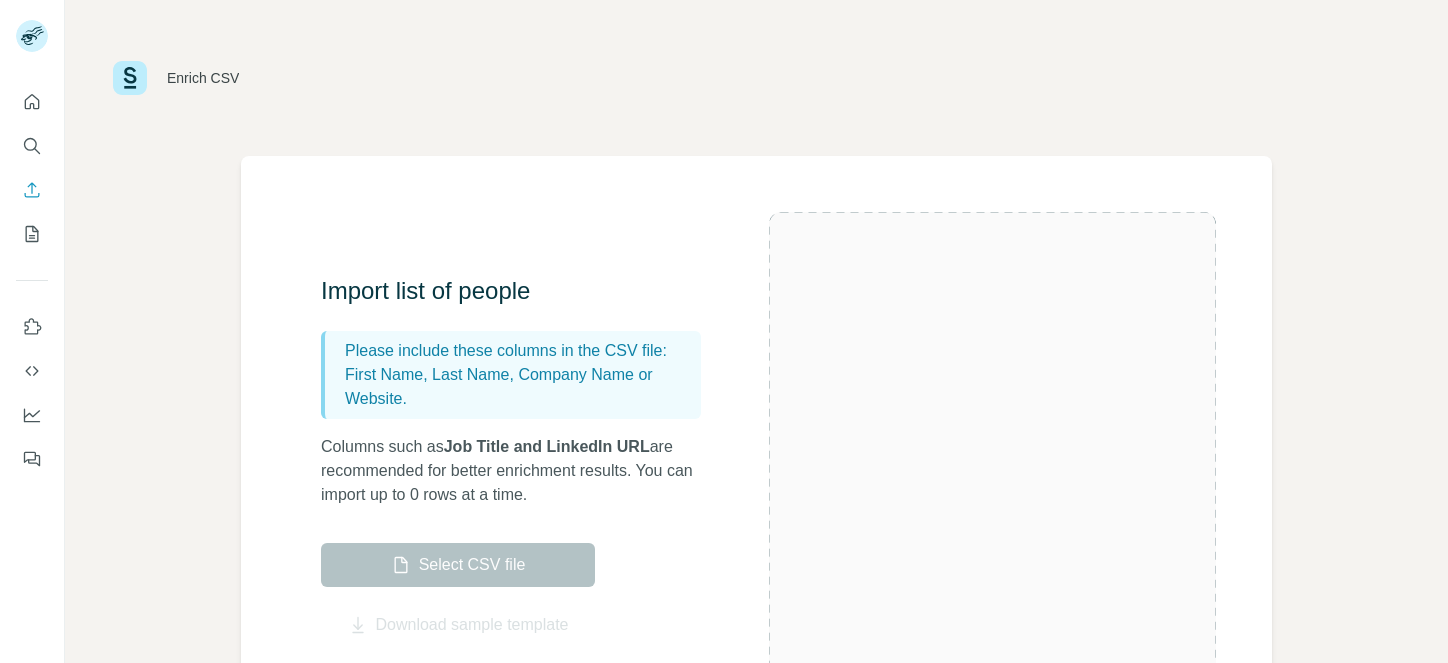scroll, scrollTop: 0, scrollLeft: 0, axis: both 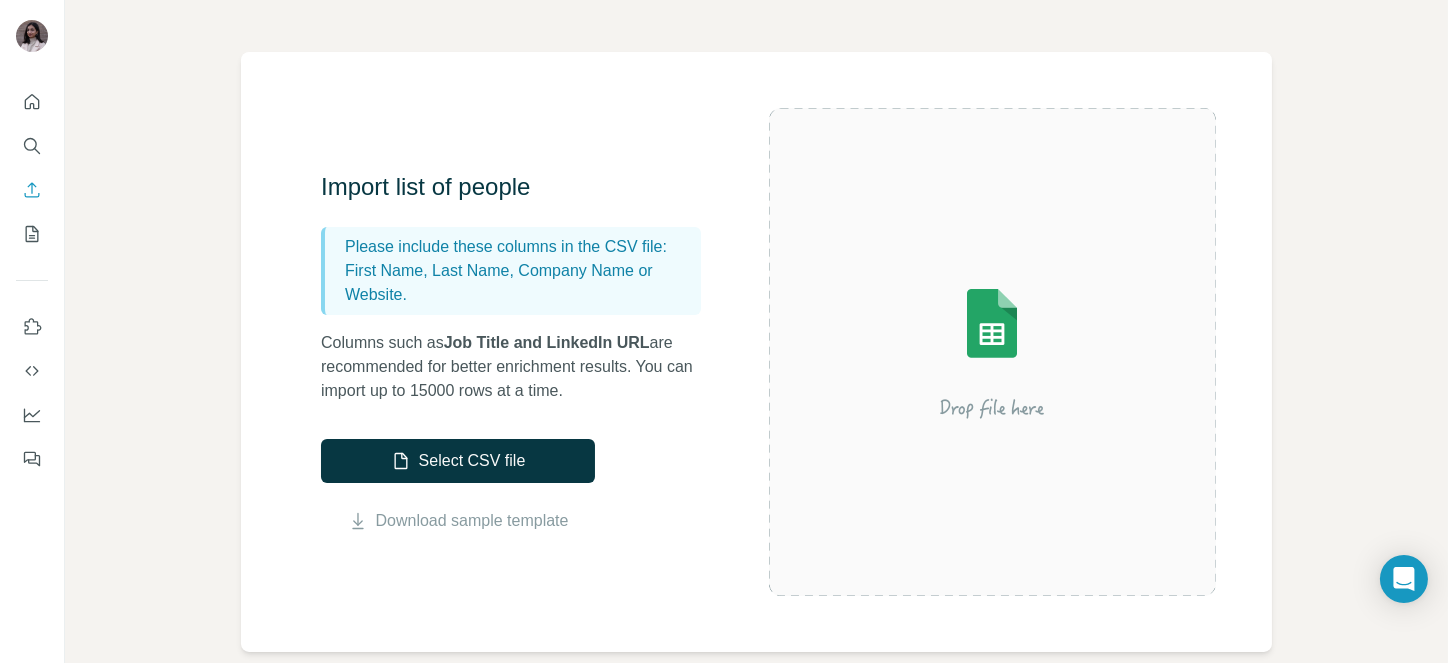 click on "Select CSV file" at bounding box center [458, 461] 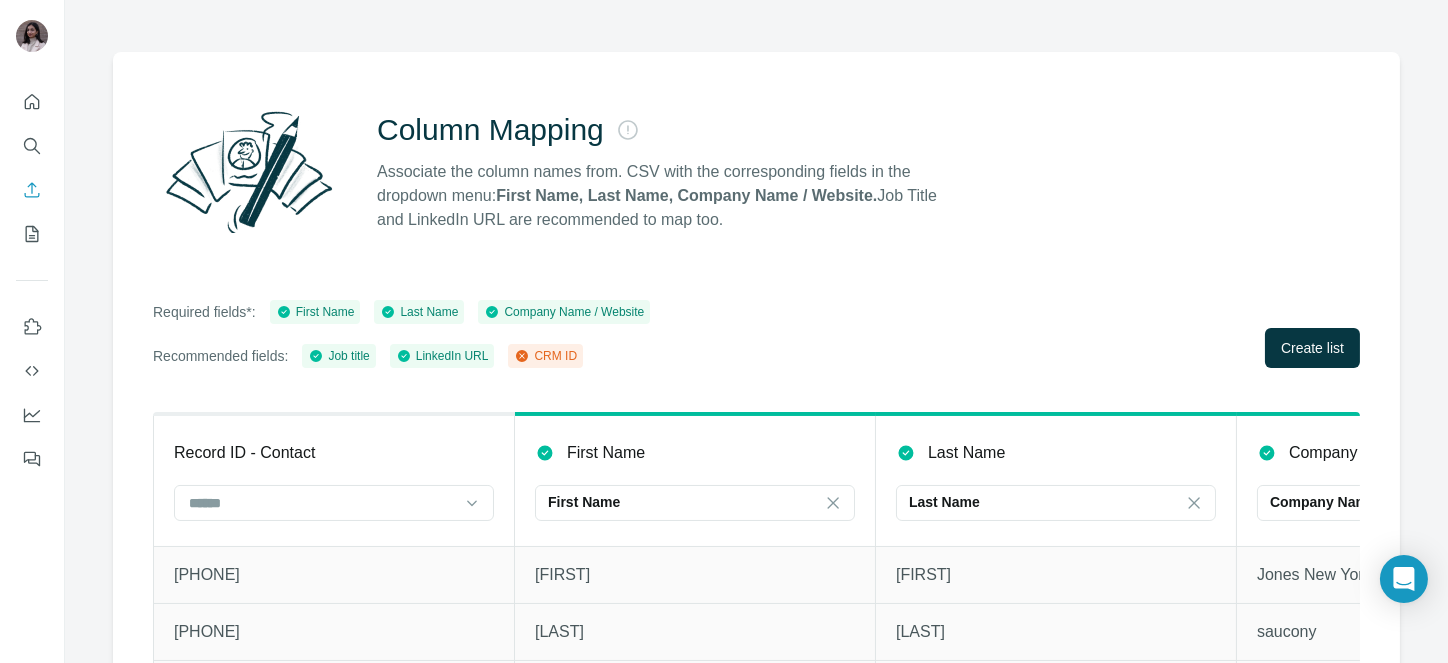 scroll, scrollTop: 212, scrollLeft: 0, axis: vertical 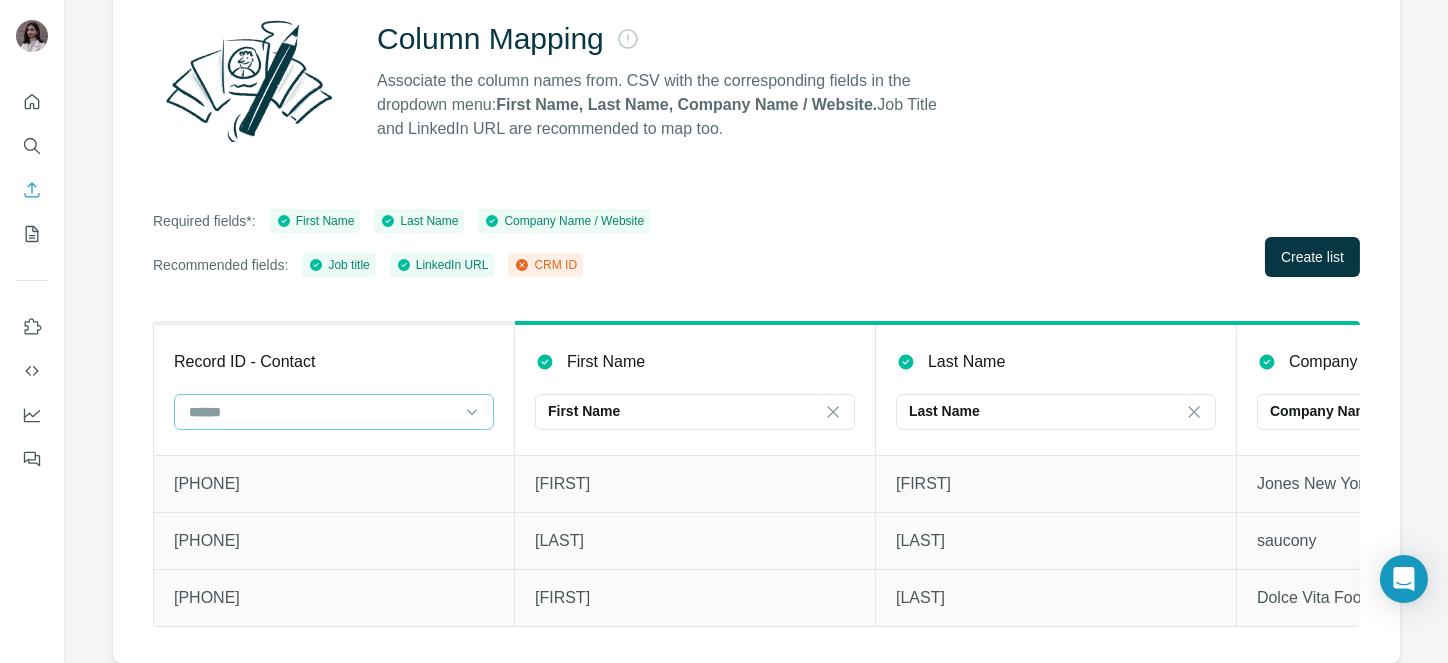 click at bounding box center [322, 412] 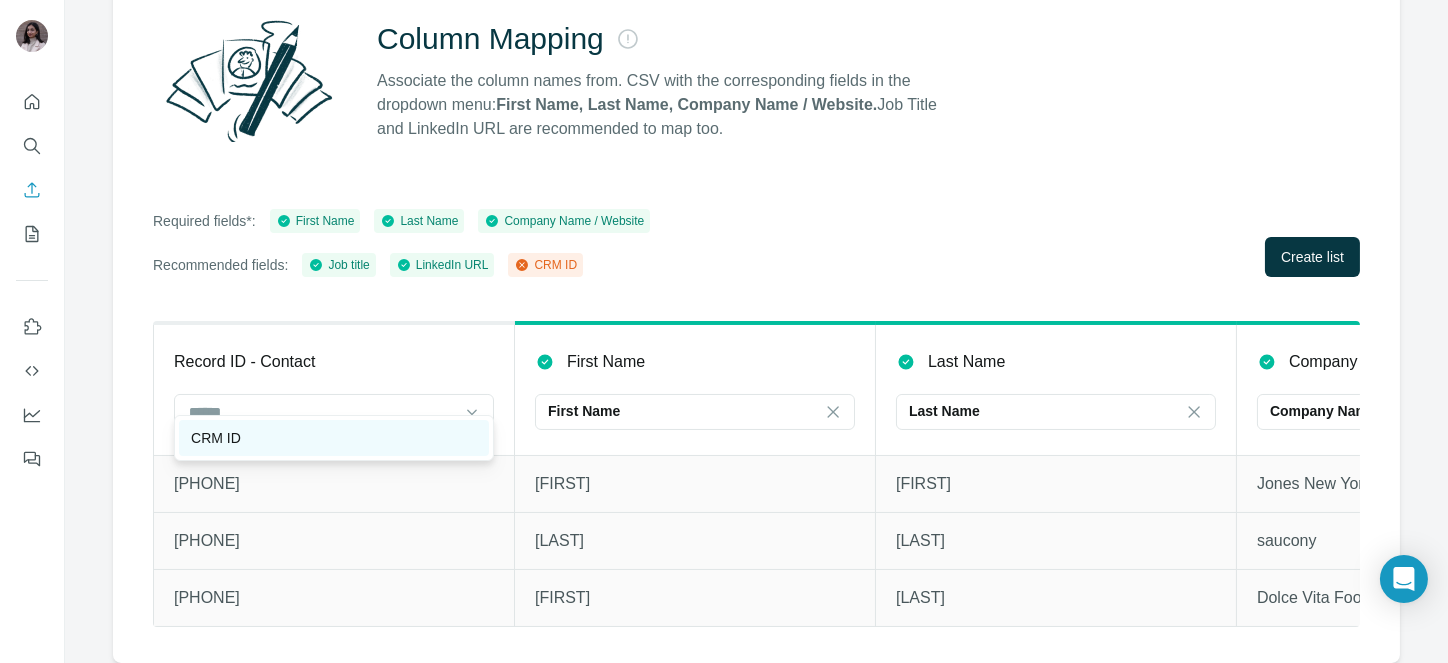 click on "CRM ID" at bounding box center [334, 438] 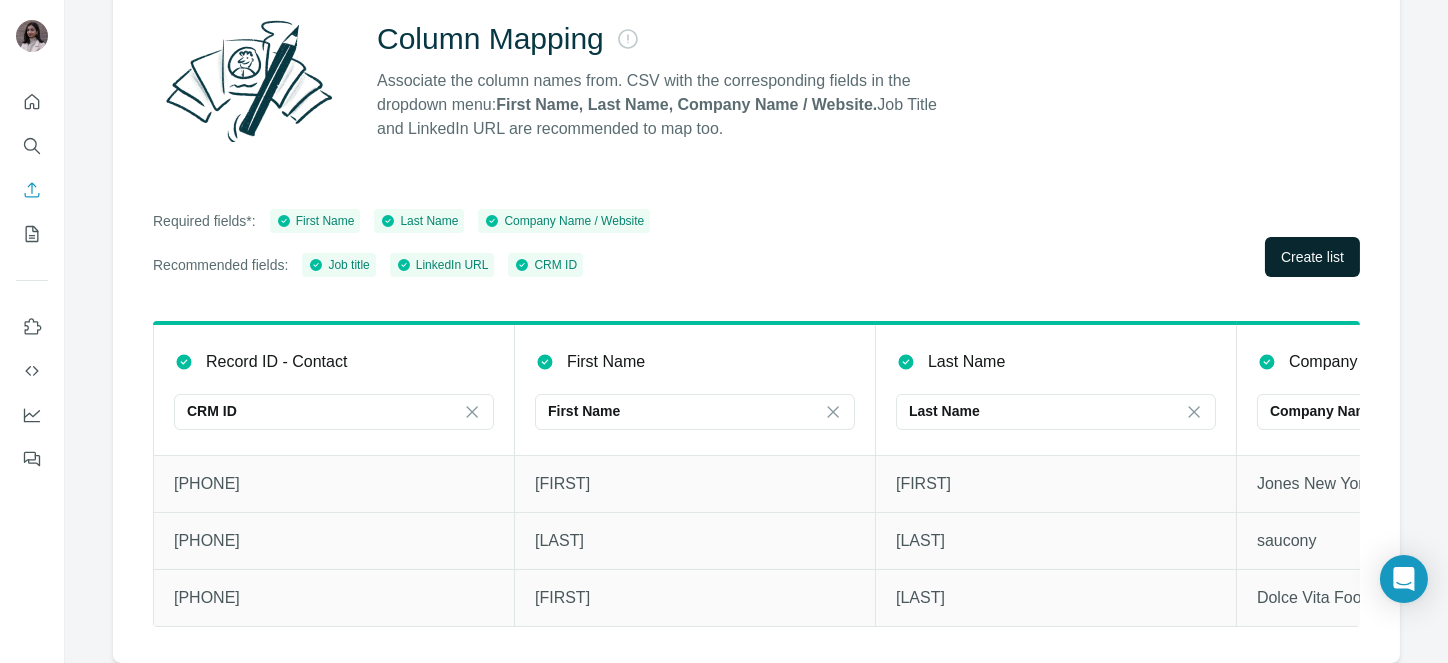 click on "Create list" at bounding box center [1312, 257] 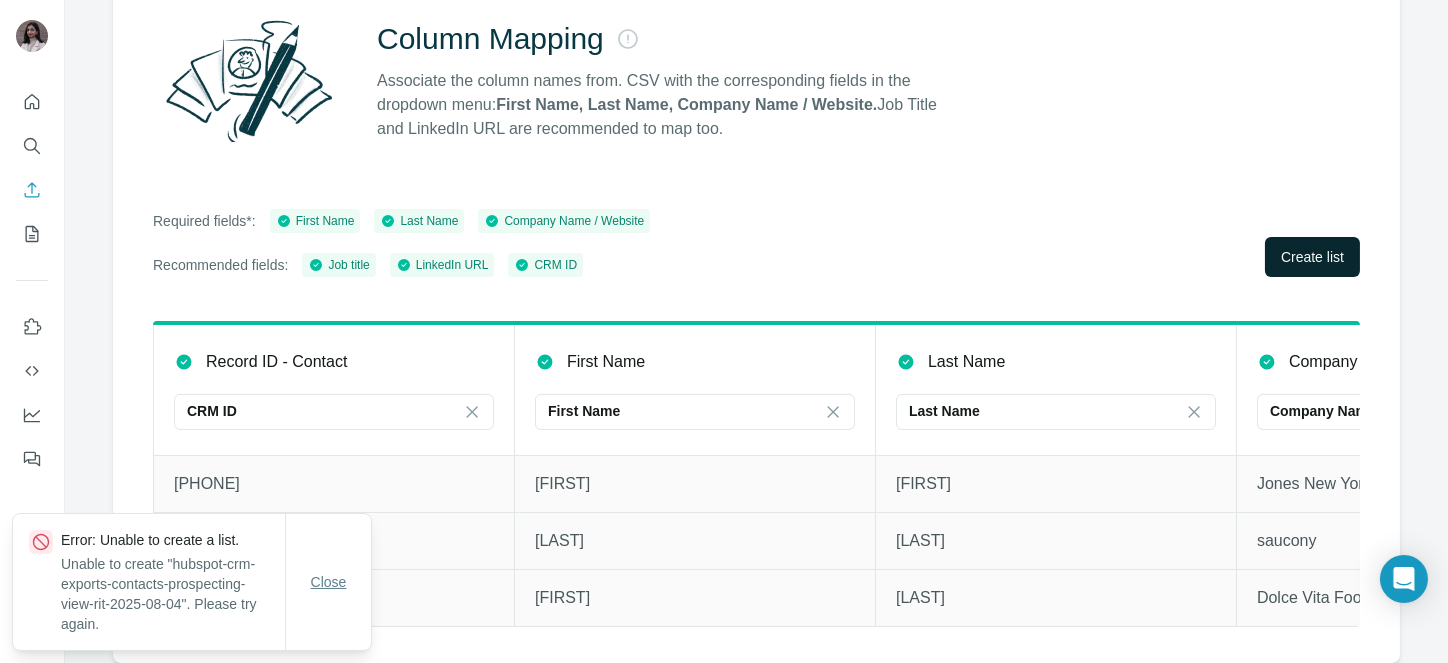 click on "Close" at bounding box center (329, 582) 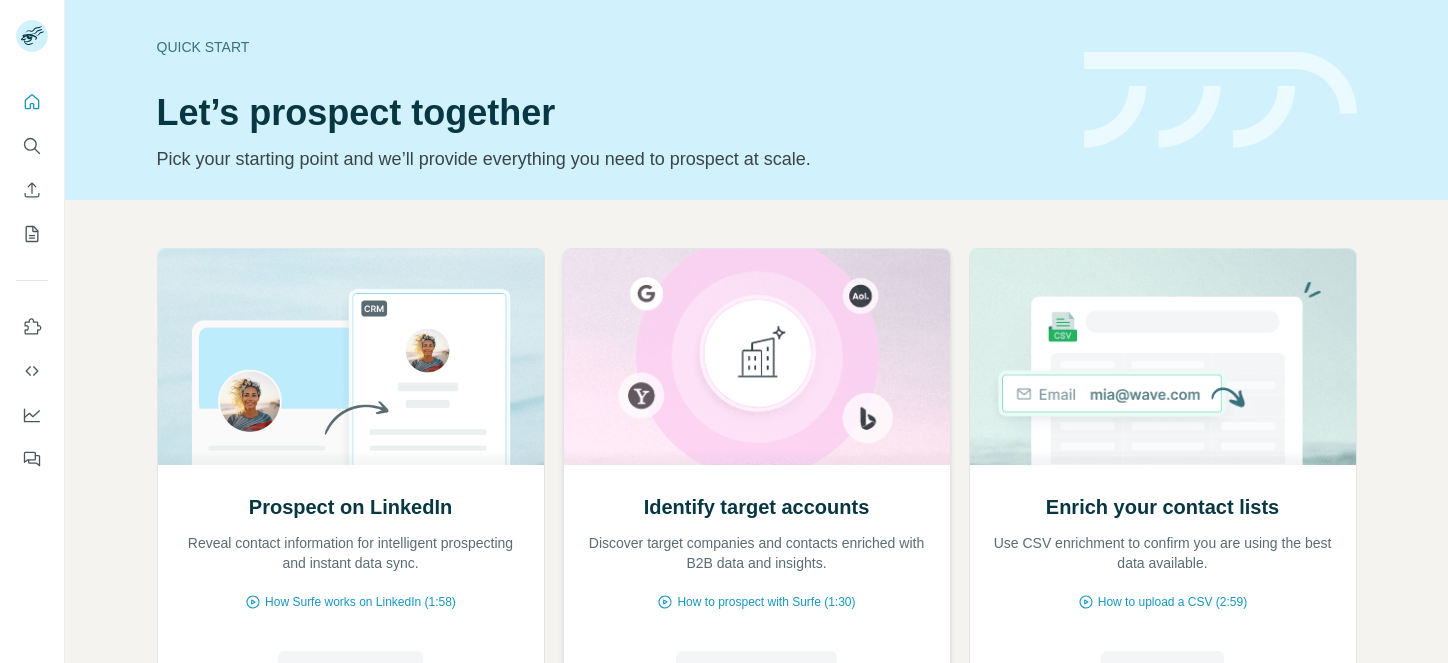 scroll, scrollTop: 0, scrollLeft: 0, axis: both 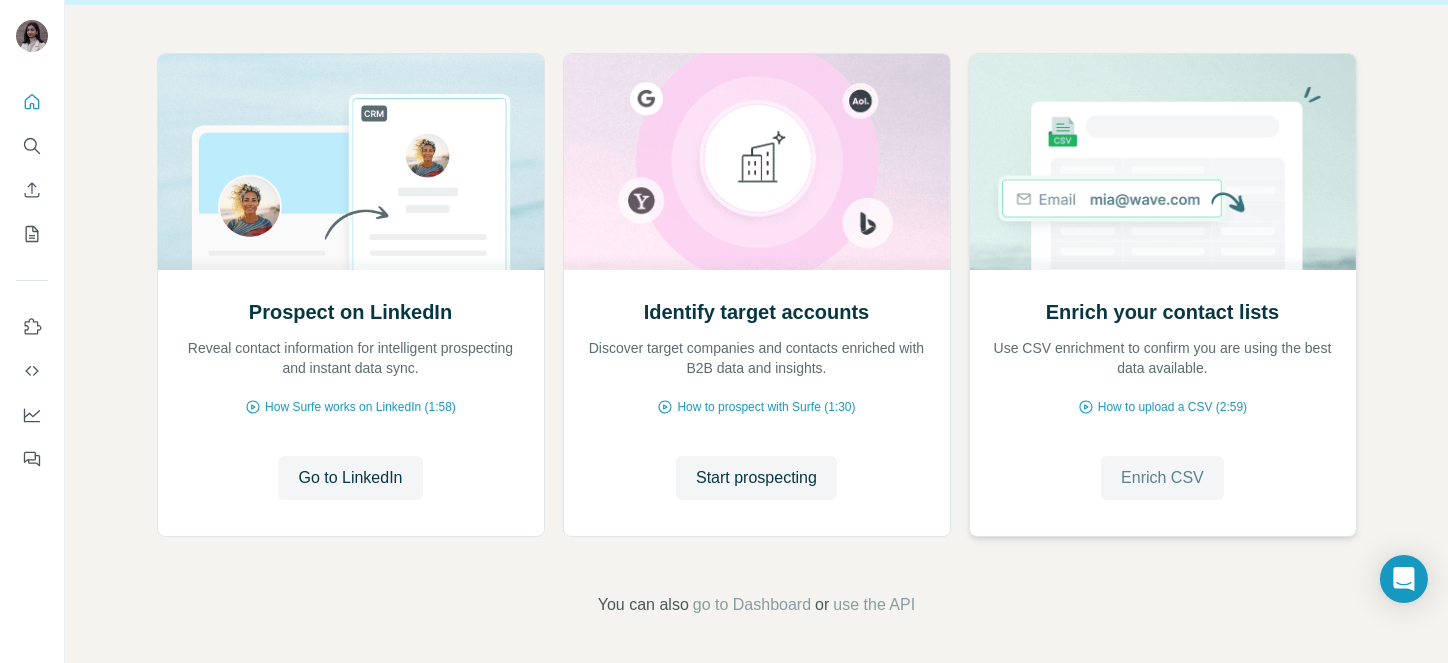 click on "Enrich CSV" at bounding box center [1162, 478] 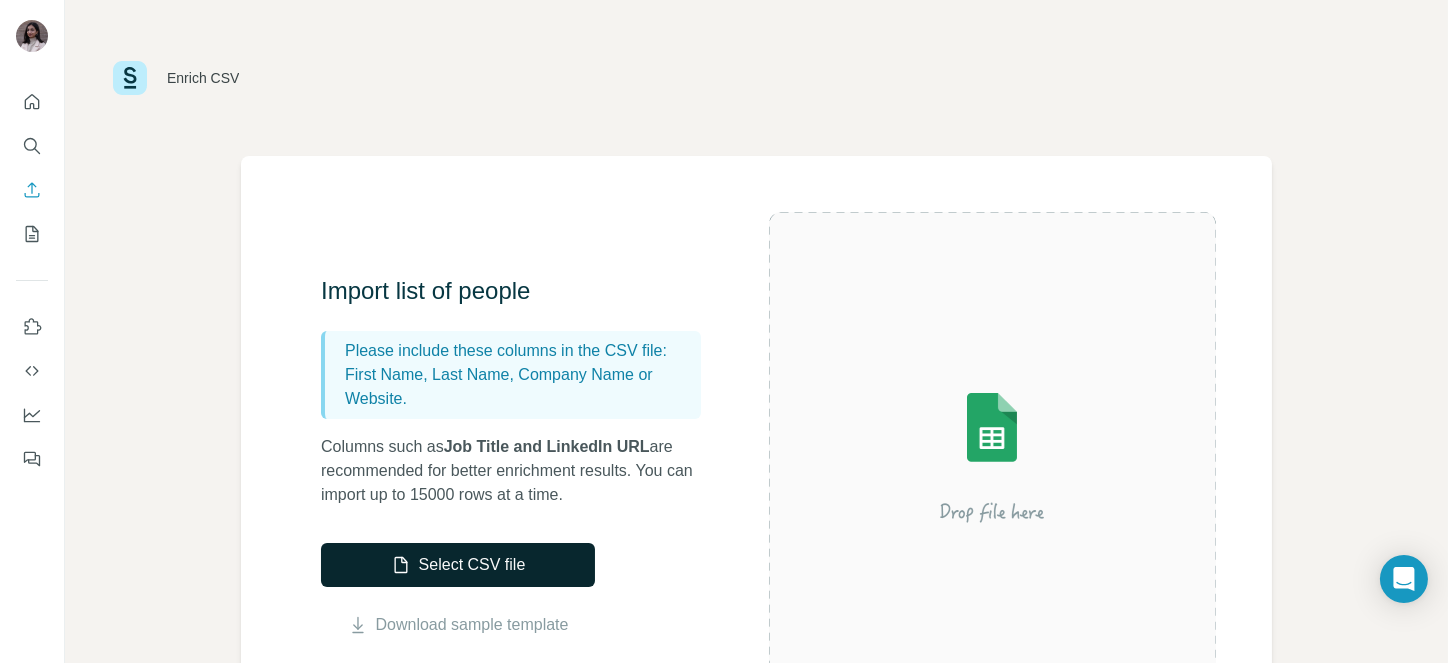 click on "Select CSV file" at bounding box center [458, 565] 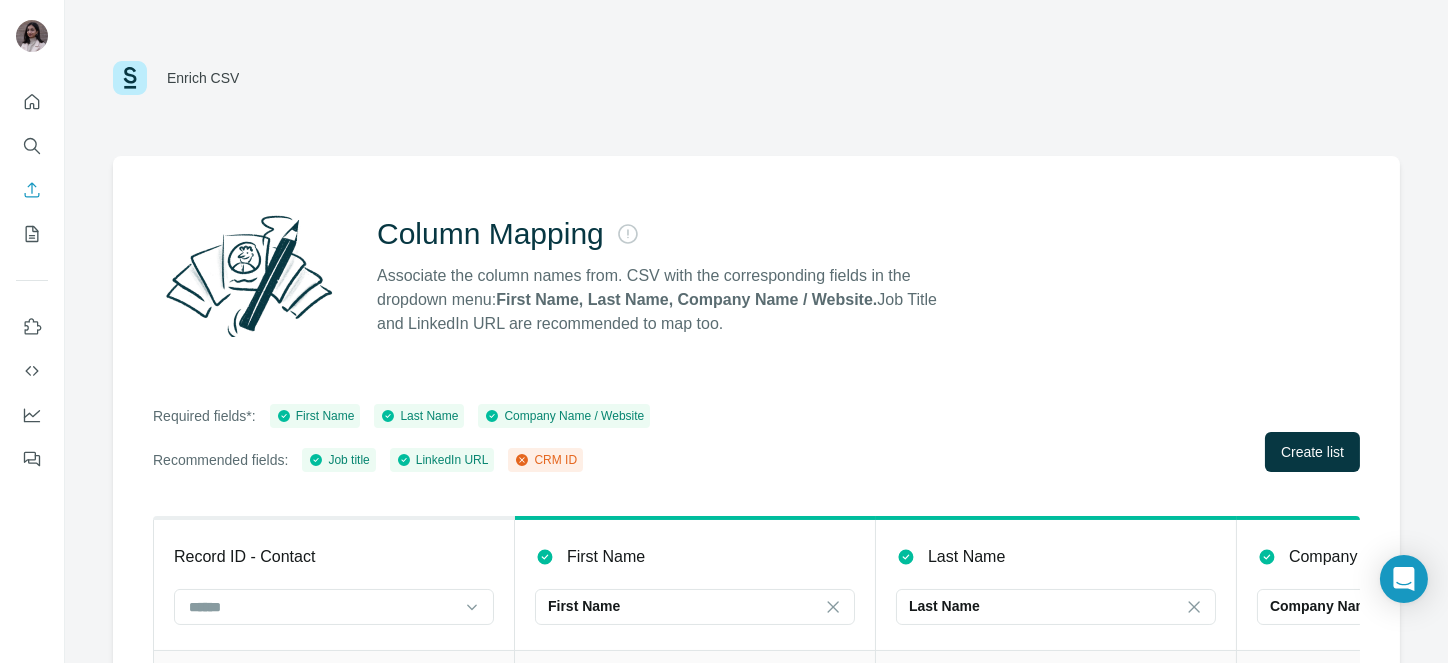 scroll, scrollTop: 212, scrollLeft: 0, axis: vertical 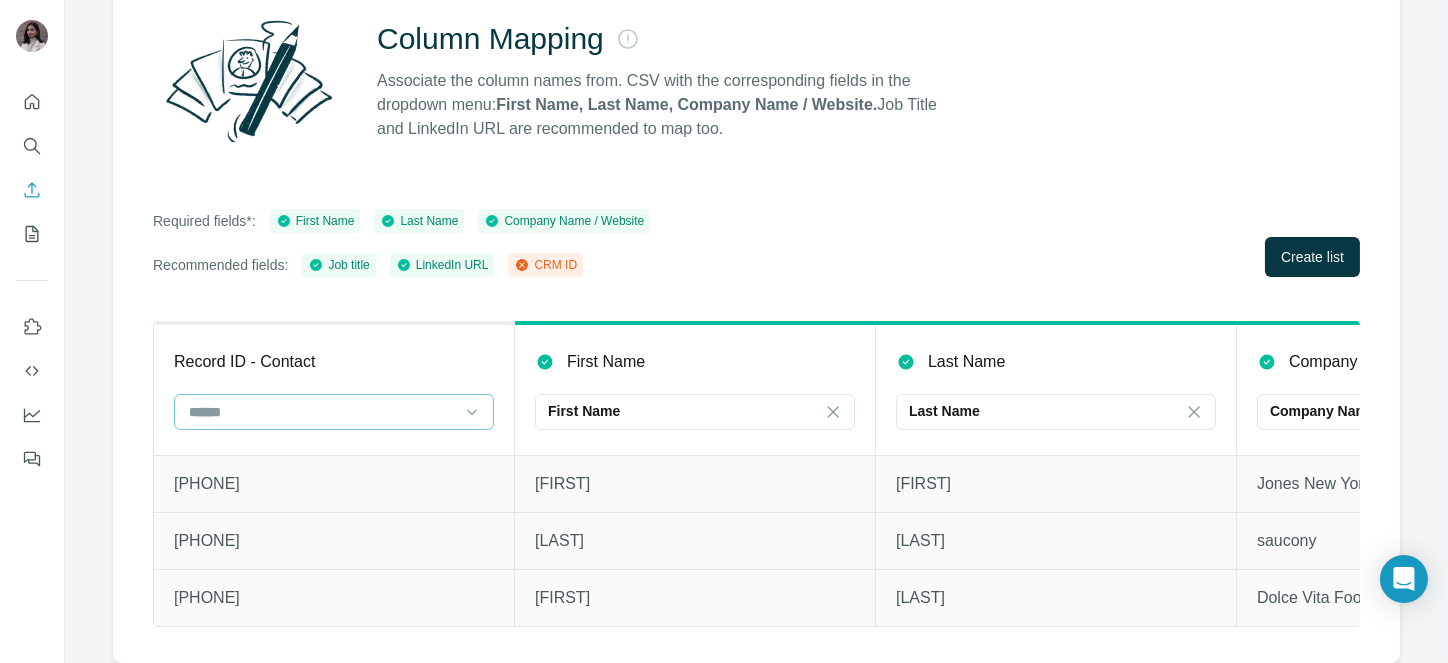 click at bounding box center [322, 412] 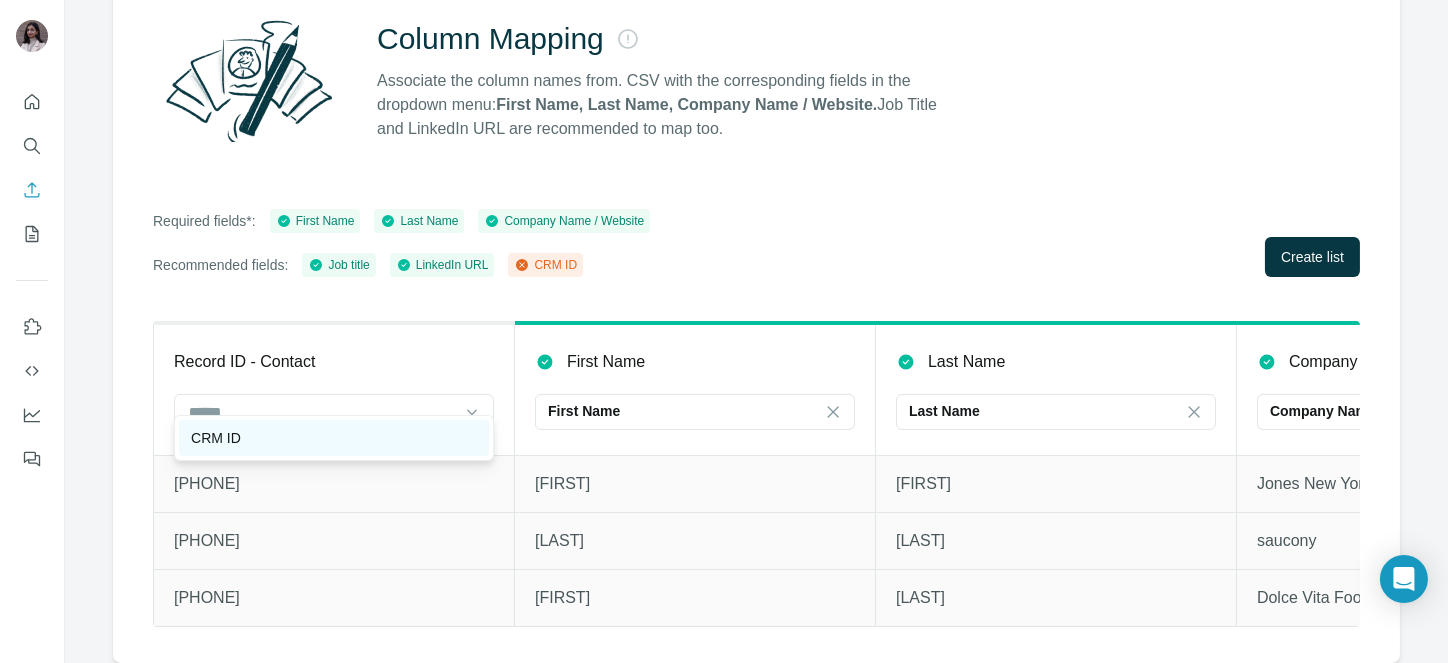 click on "CRM ID" at bounding box center (334, 438) 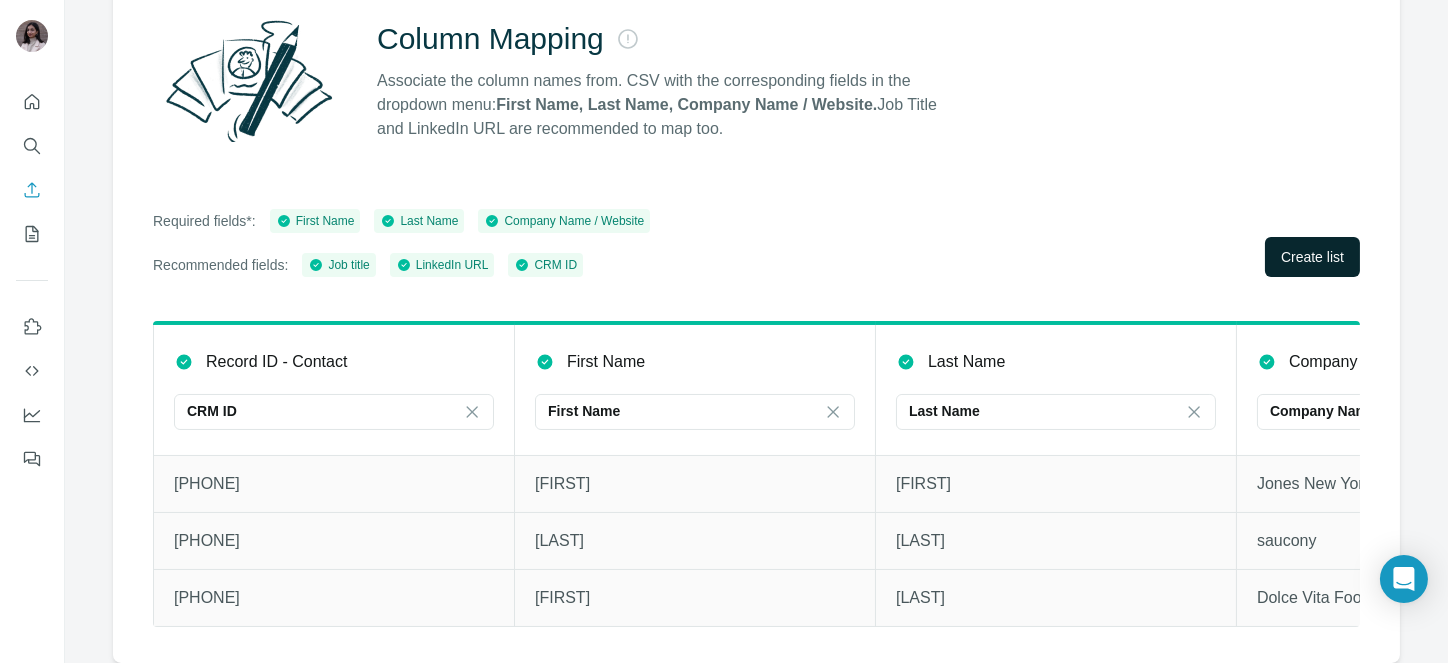 click on "Create list" at bounding box center (1312, 257) 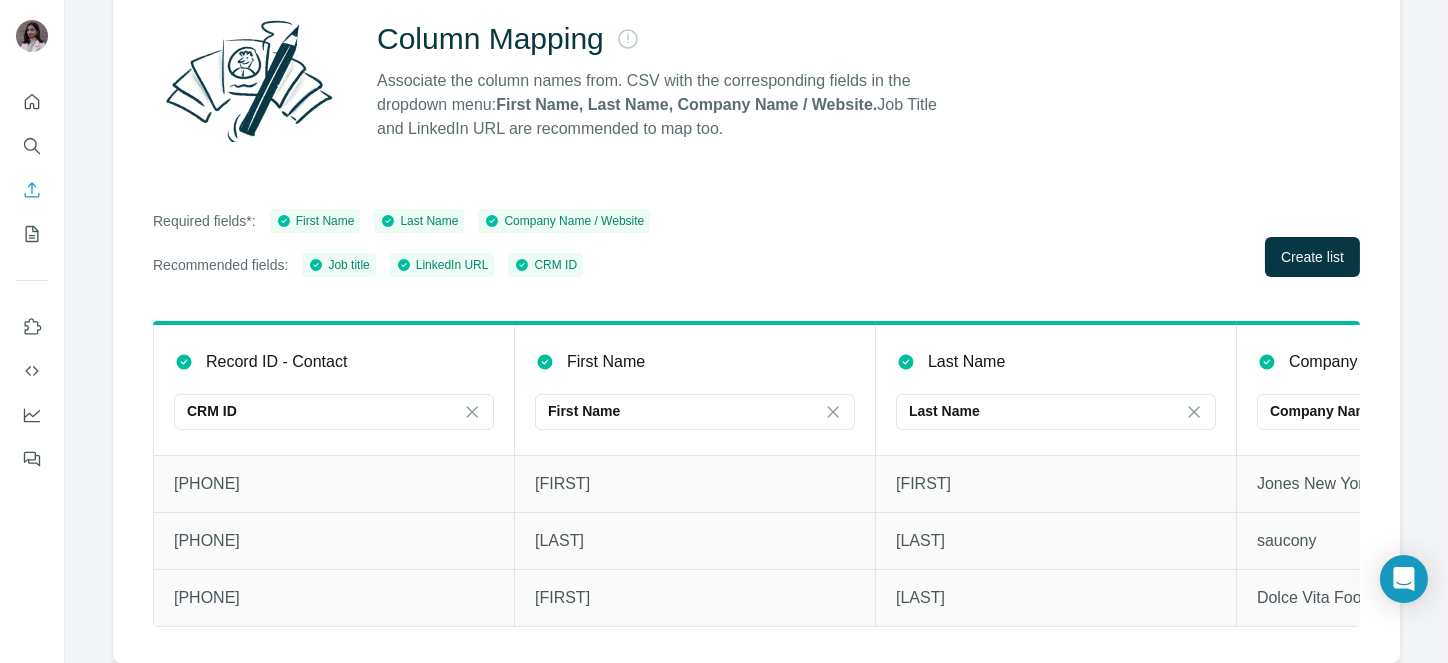 scroll, scrollTop: 194, scrollLeft: 0, axis: vertical 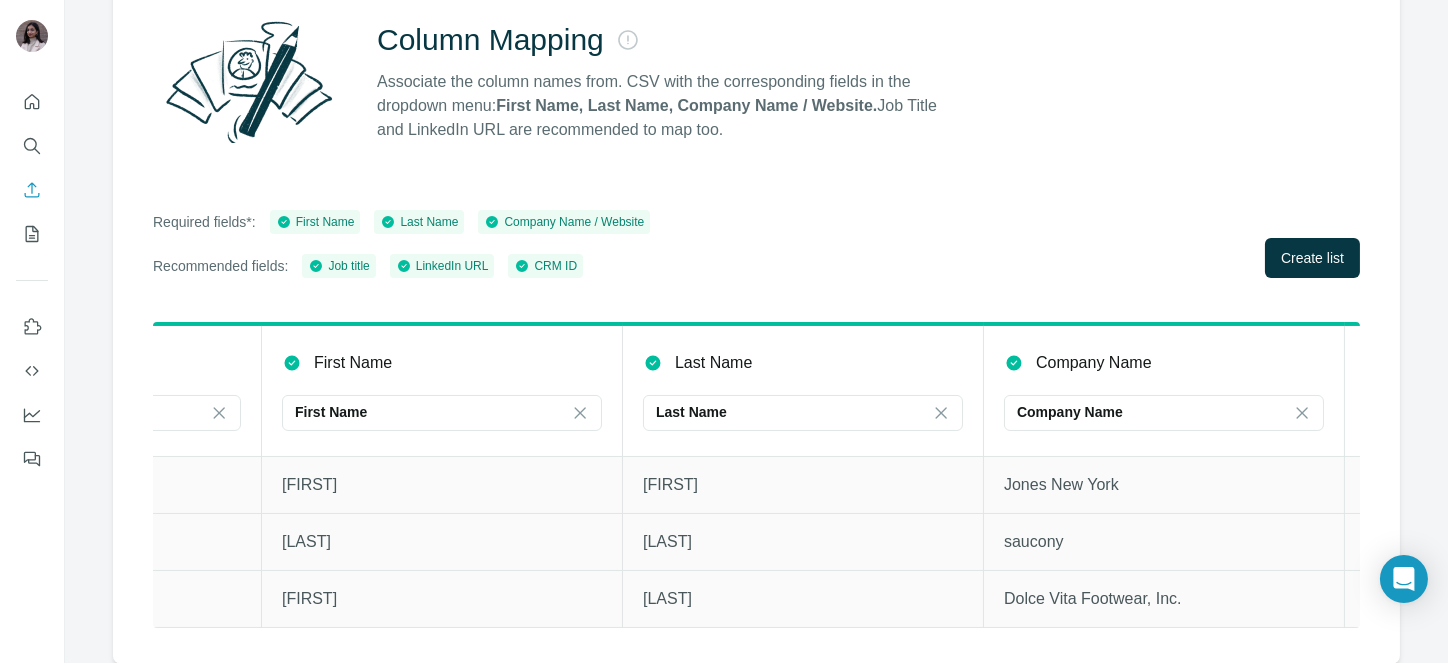 click on "[LAST] [LAST]" at bounding box center (803, 390) 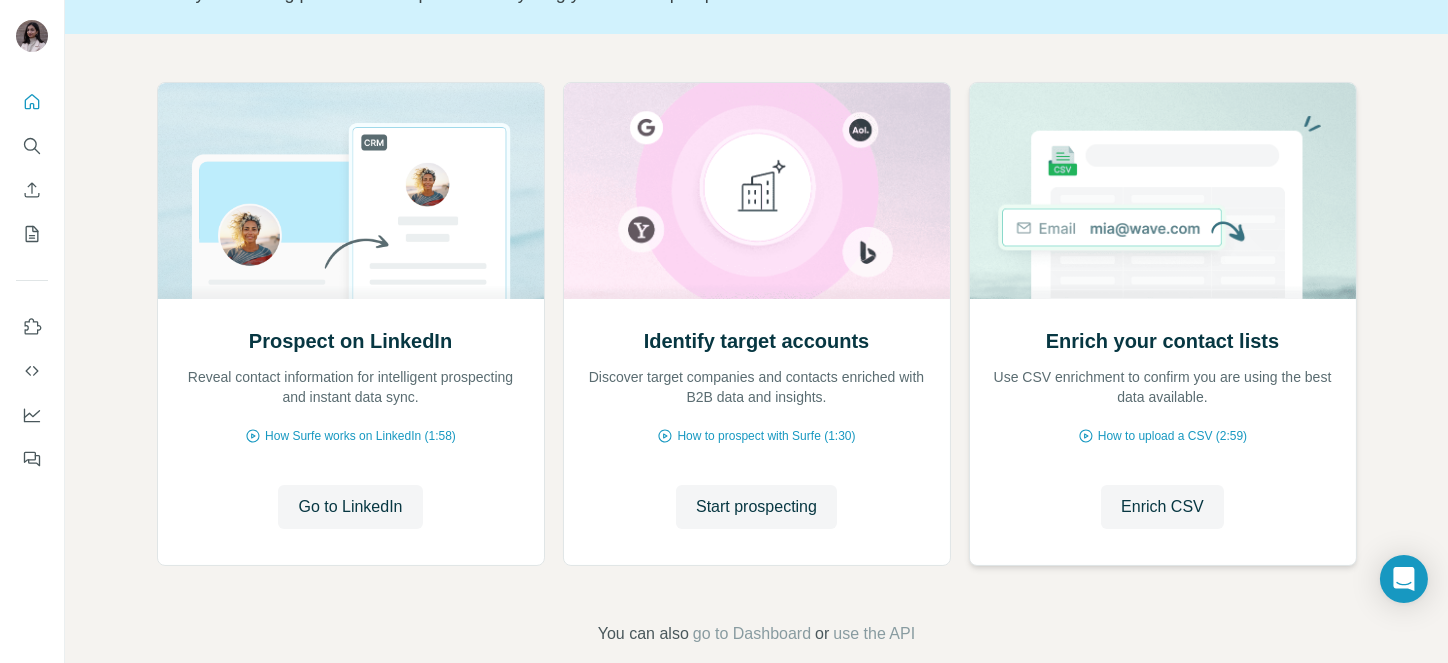 scroll, scrollTop: 197, scrollLeft: 0, axis: vertical 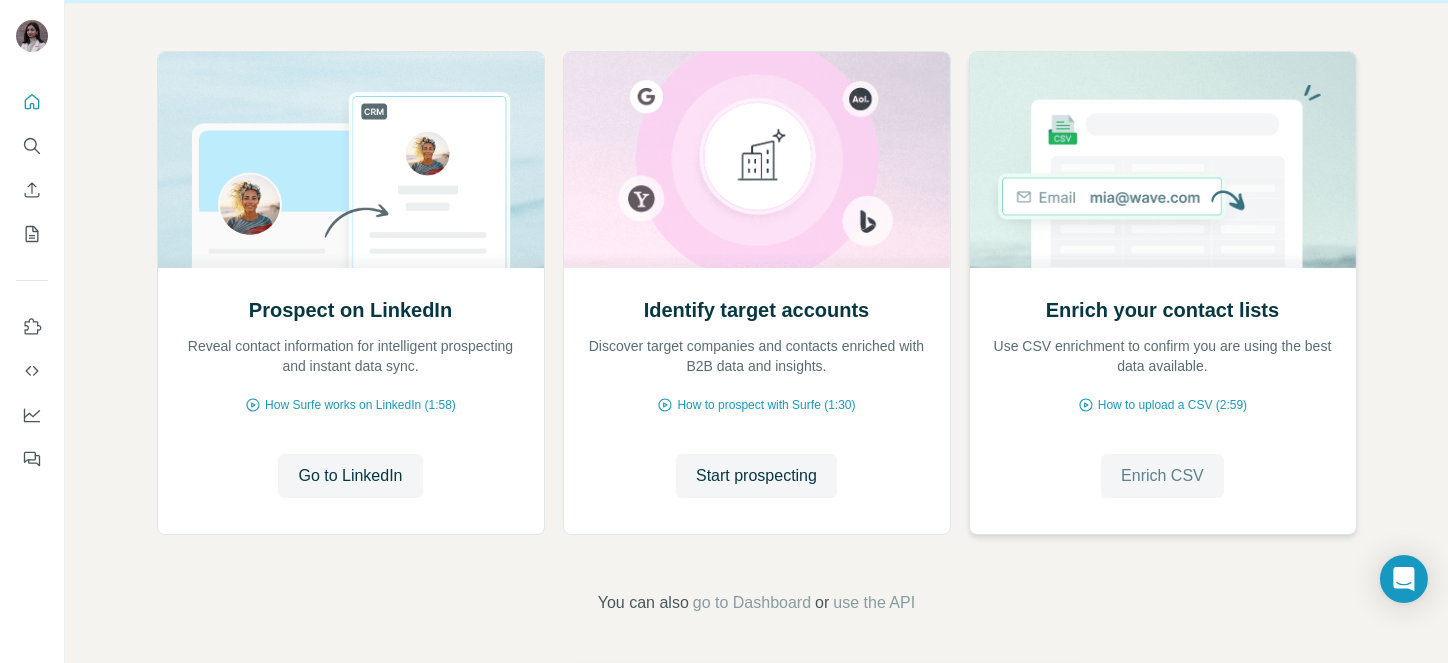 click on "Enrich CSV" at bounding box center [1162, 476] 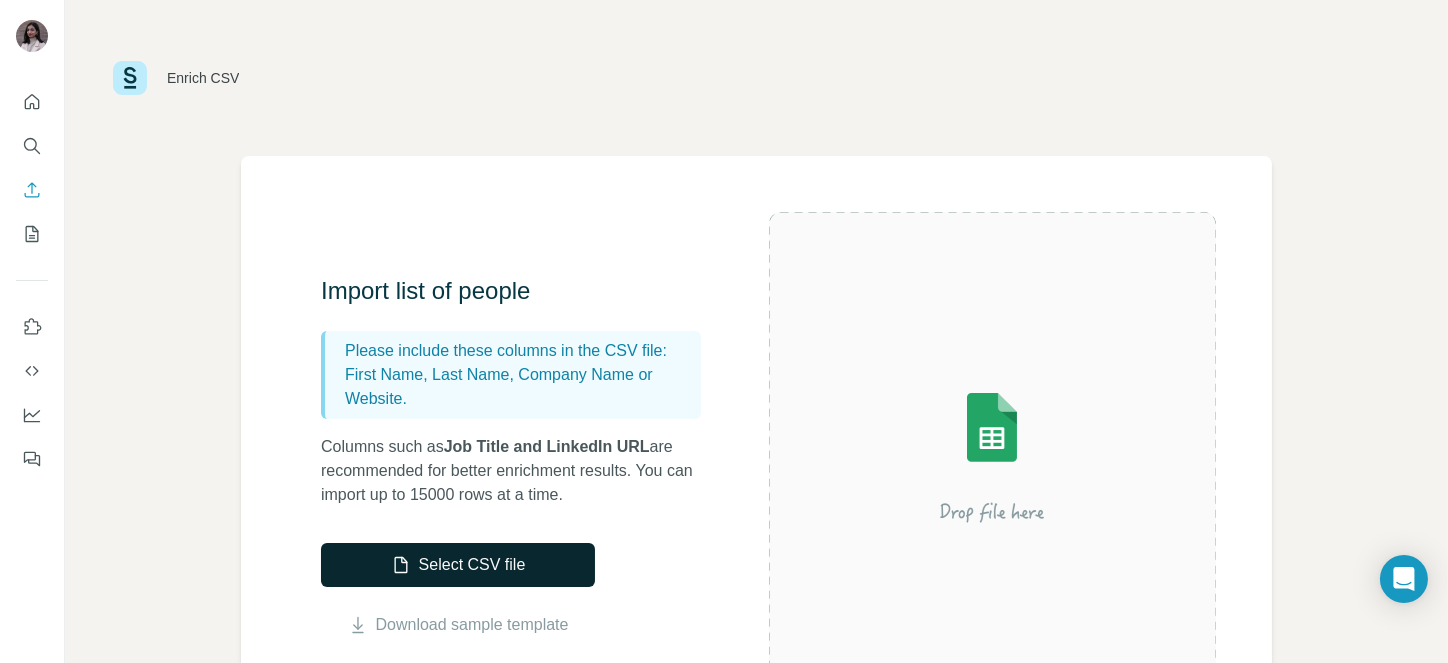 click on "Select CSV file" at bounding box center [458, 565] 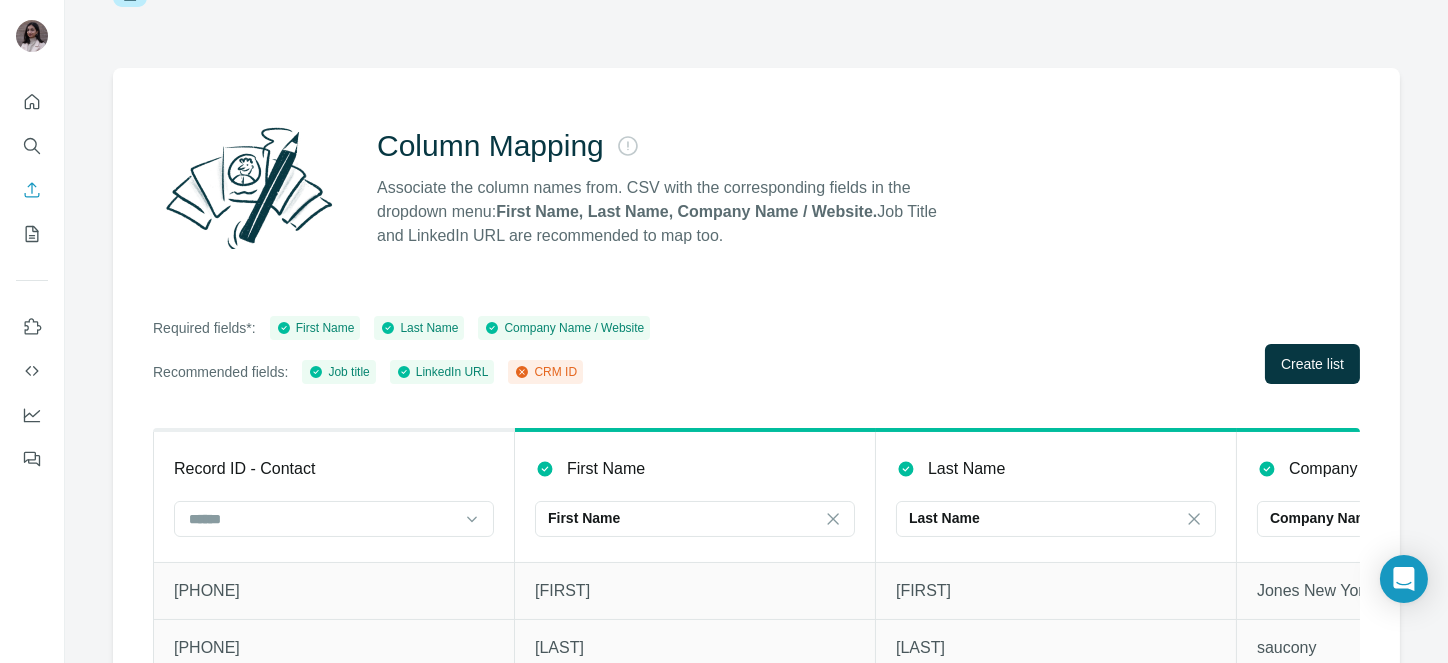 scroll, scrollTop: 212, scrollLeft: 0, axis: vertical 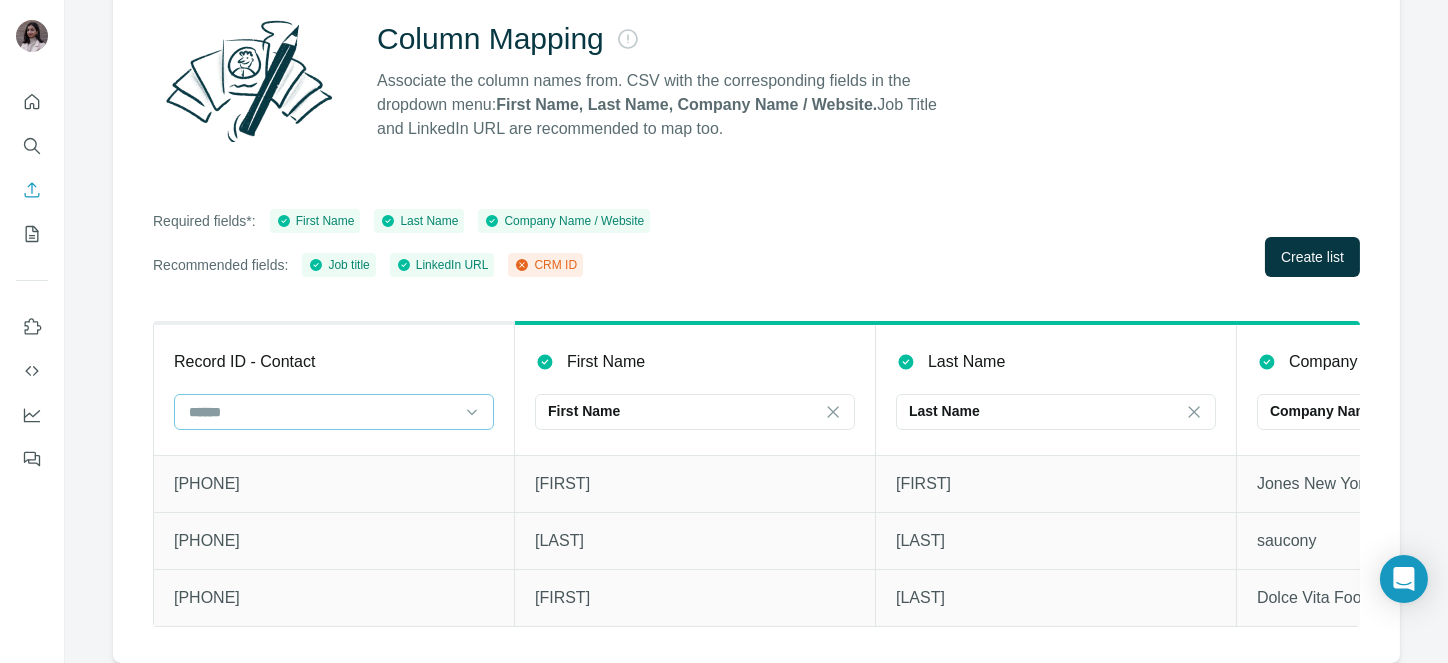 click at bounding box center (322, 412) 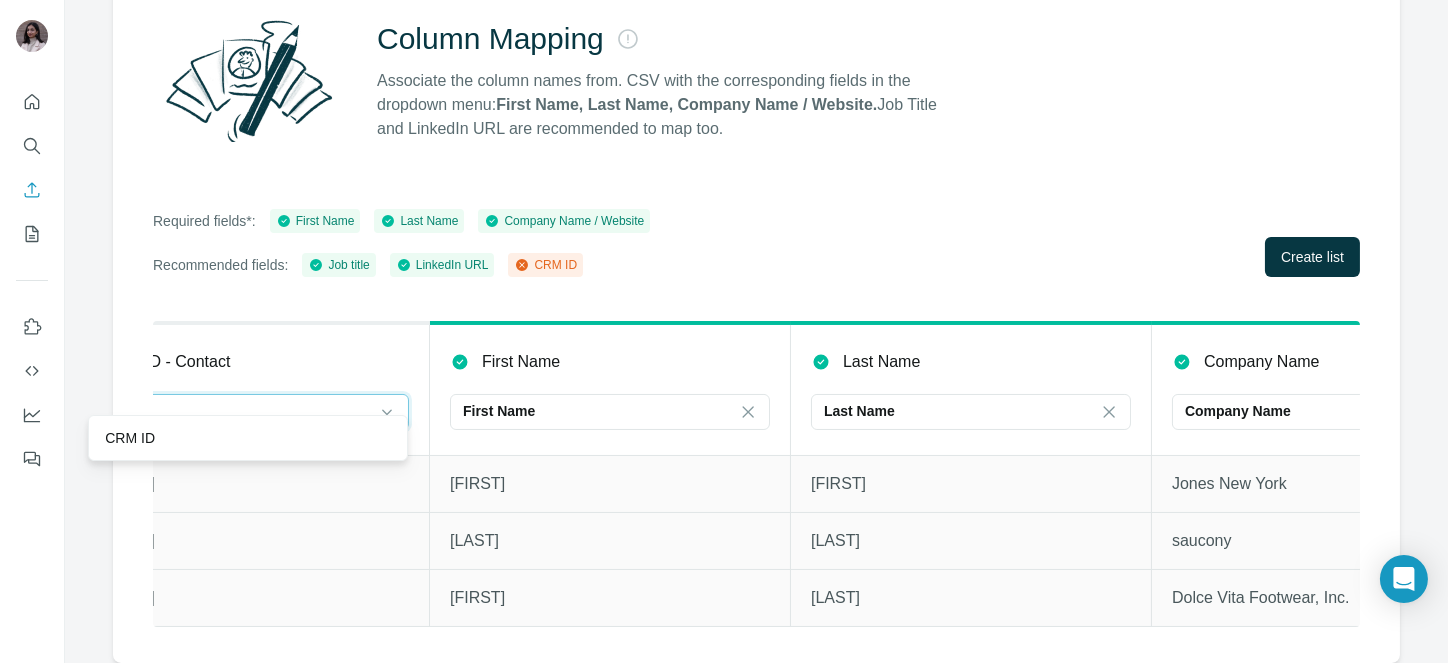 scroll, scrollTop: 0, scrollLeft: 0, axis: both 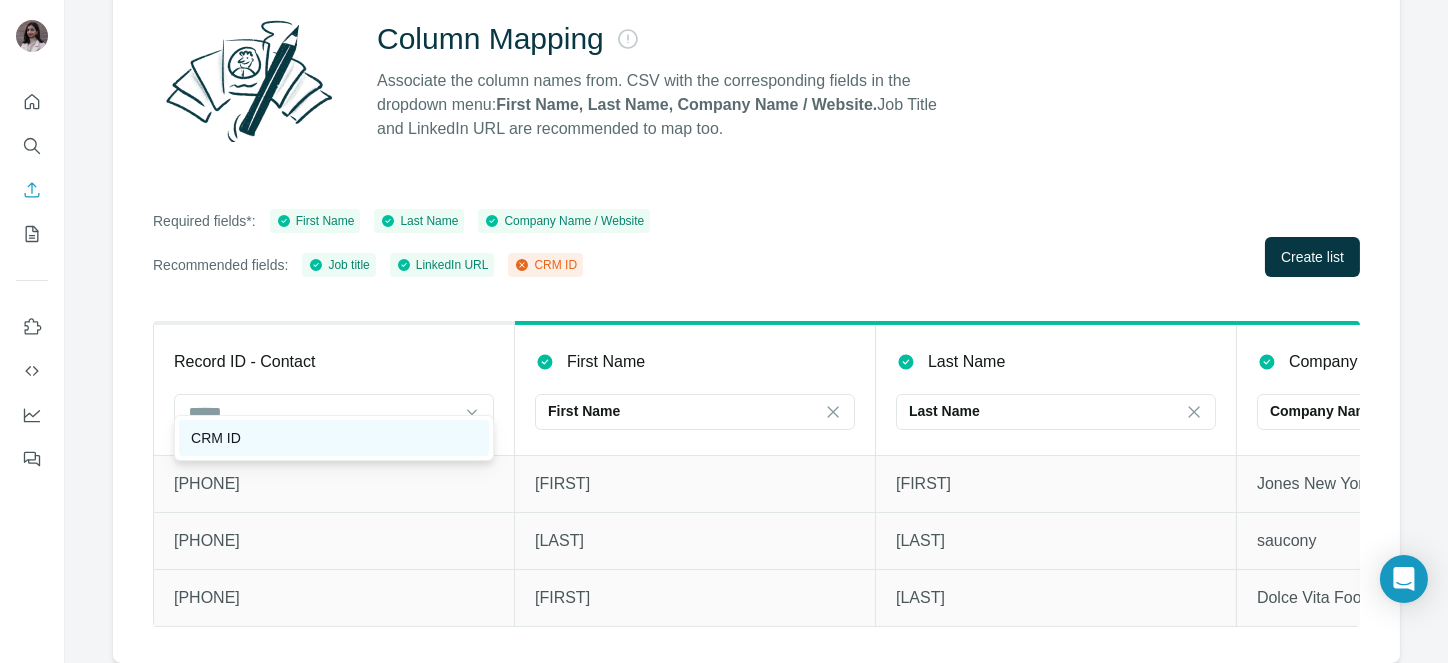 click on "CRM ID" at bounding box center [334, 438] 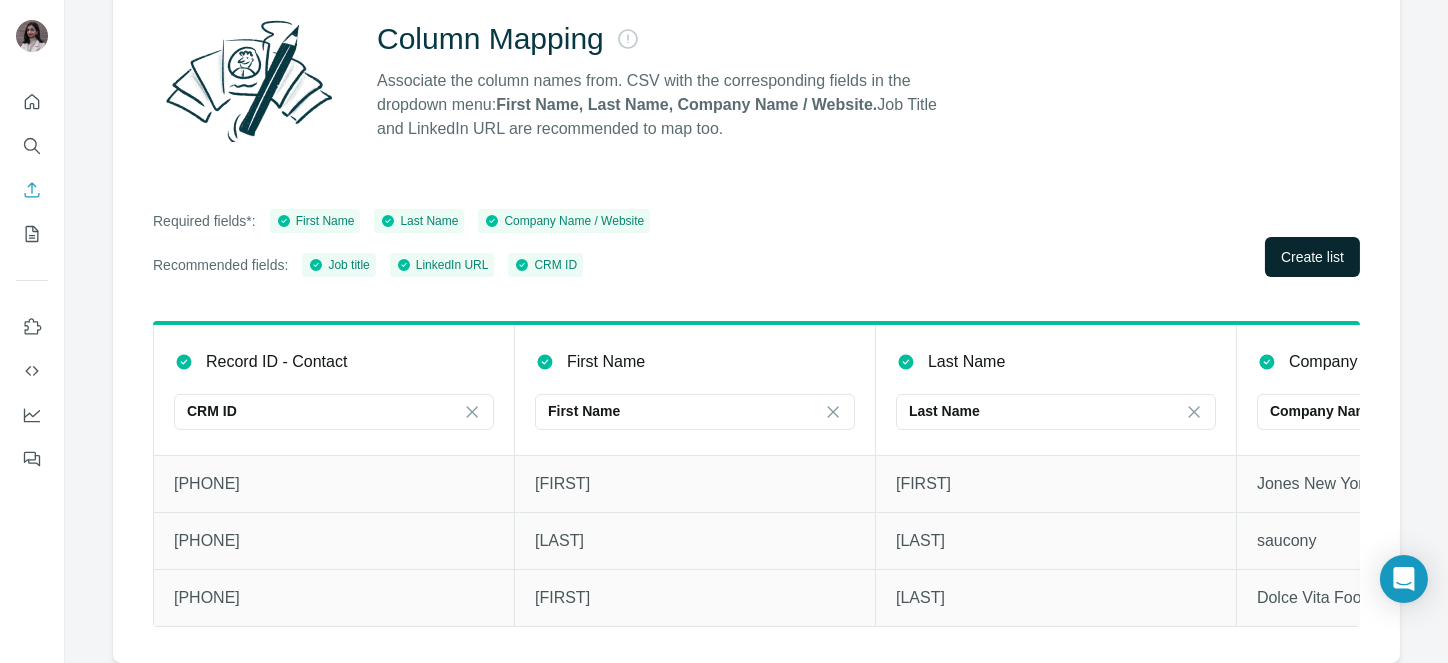 click on "Create list" at bounding box center [1312, 257] 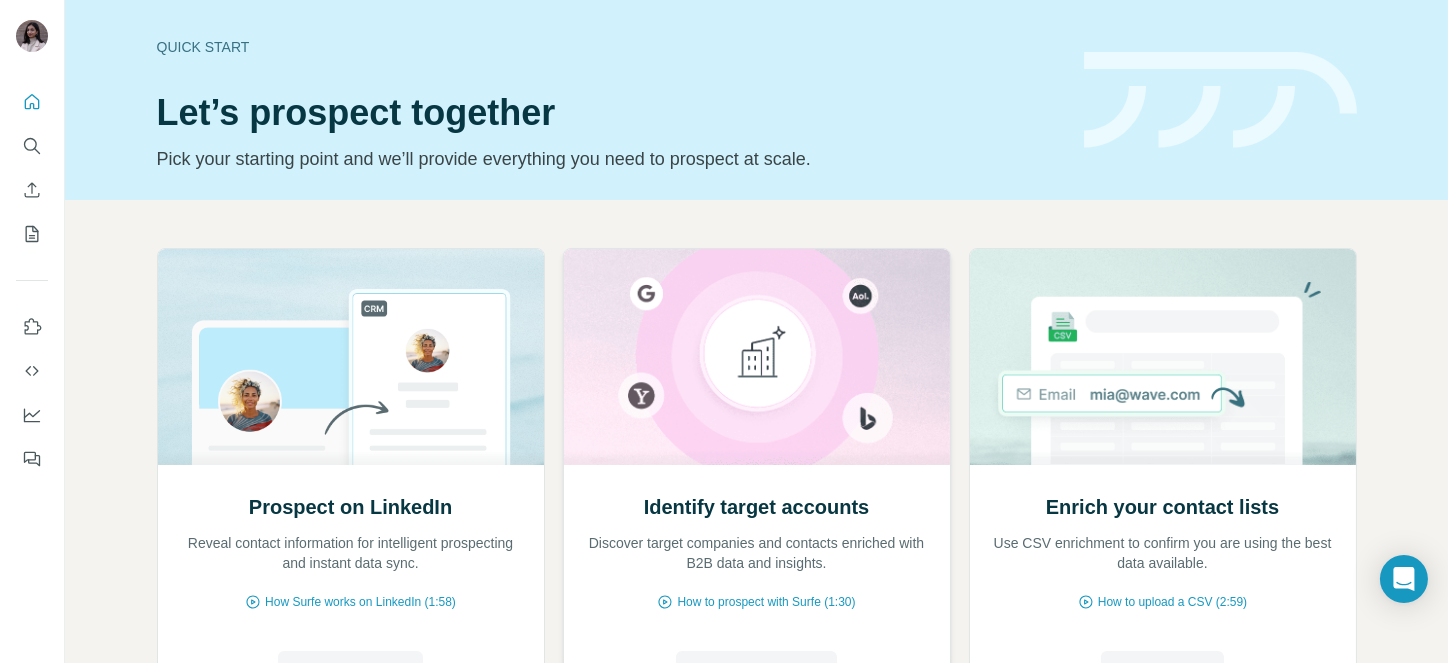 scroll, scrollTop: 197, scrollLeft: 0, axis: vertical 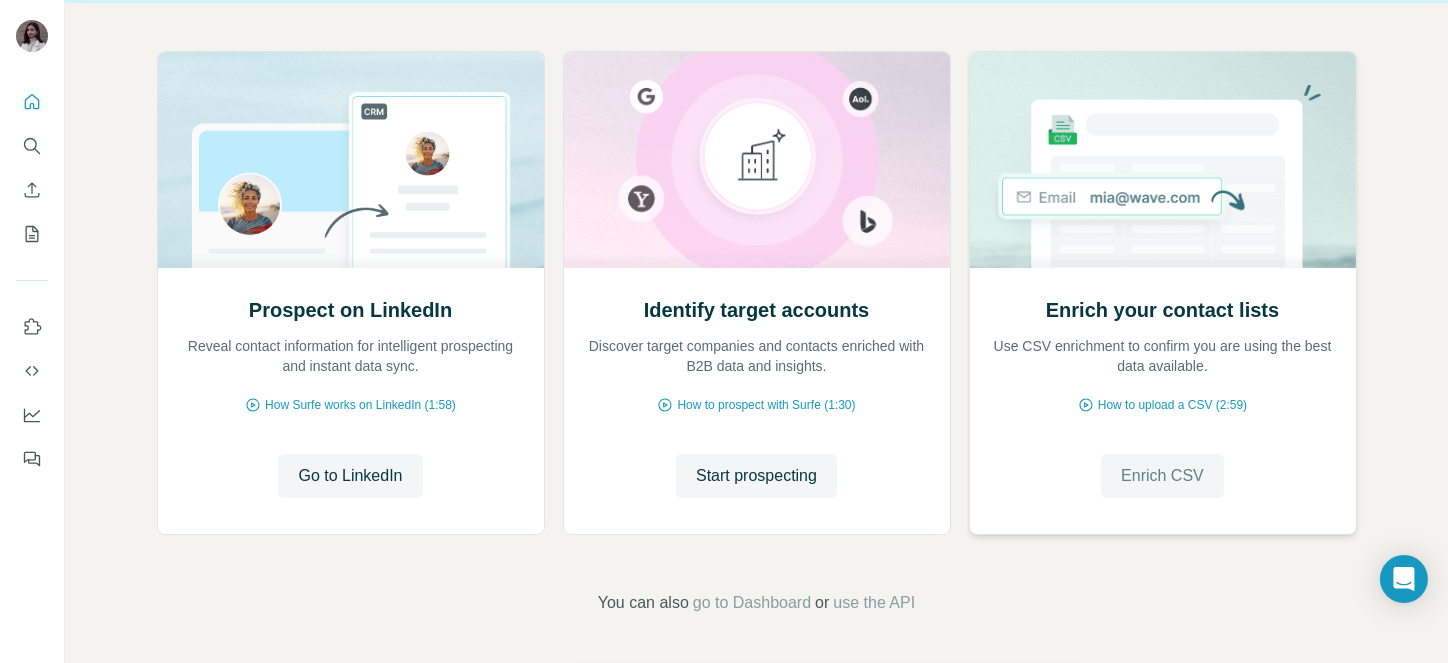 click on "Enrich CSV" at bounding box center (1162, 476) 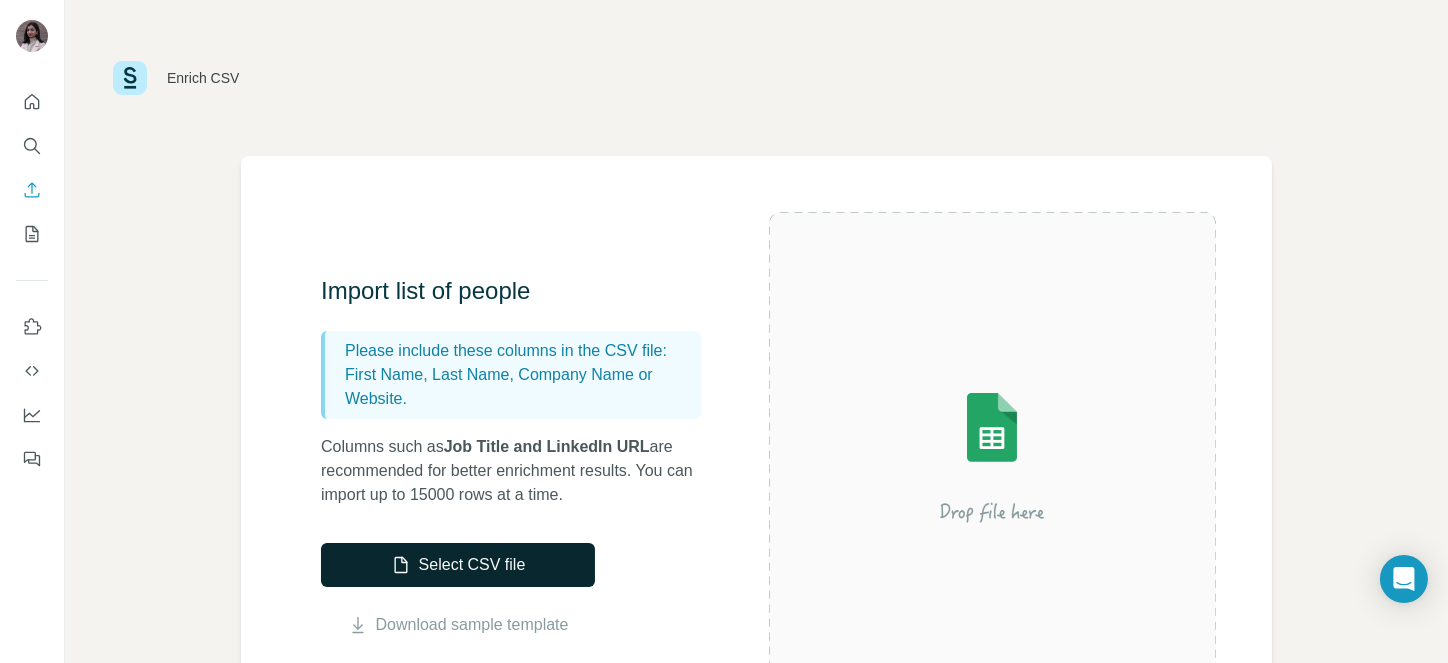 click on "Select CSV file" at bounding box center (458, 565) 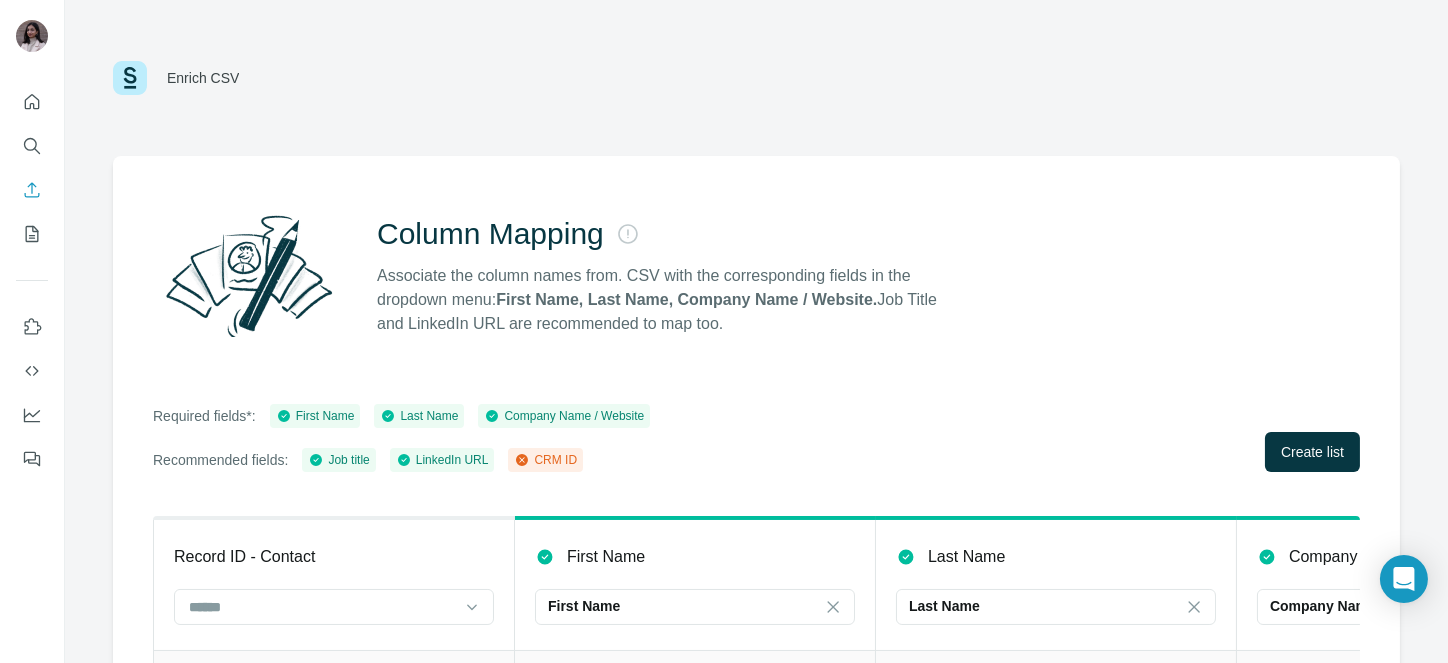 scroll, scrollTop: 212, scrollLeft: 0, axis: vertical 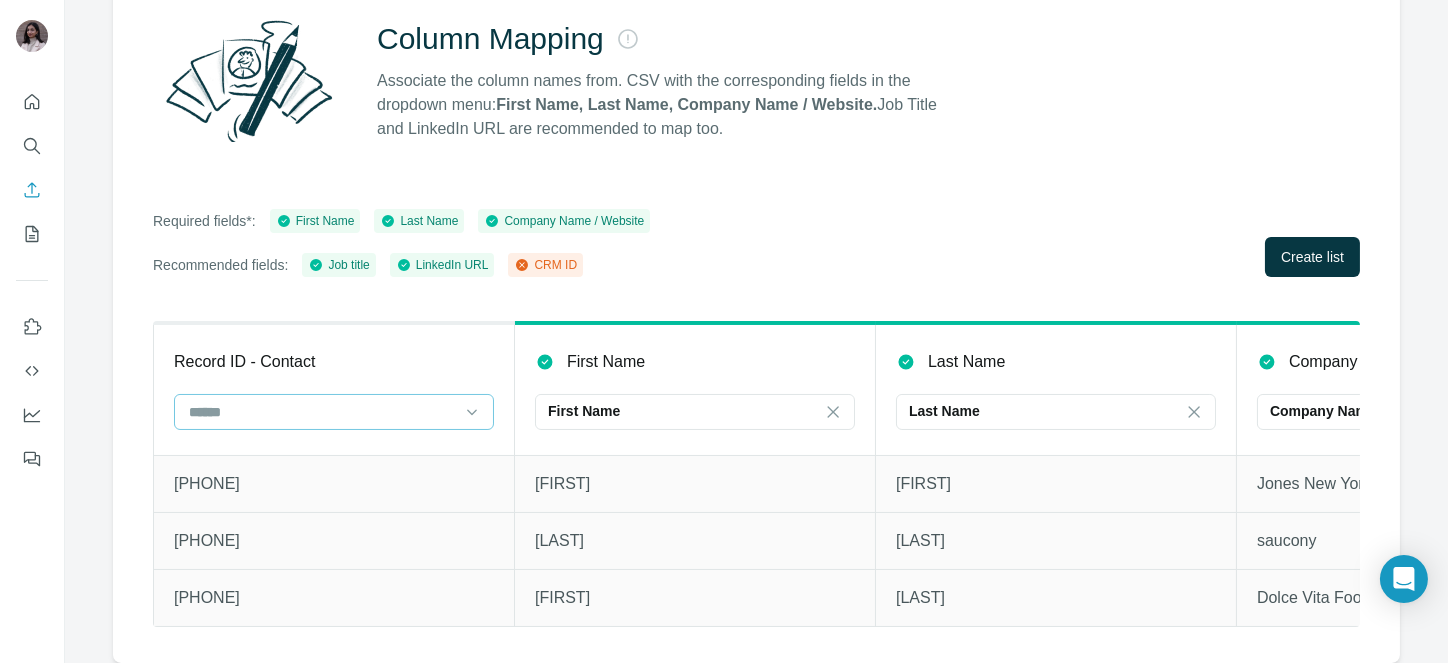 click at bounding box center [322, 412] 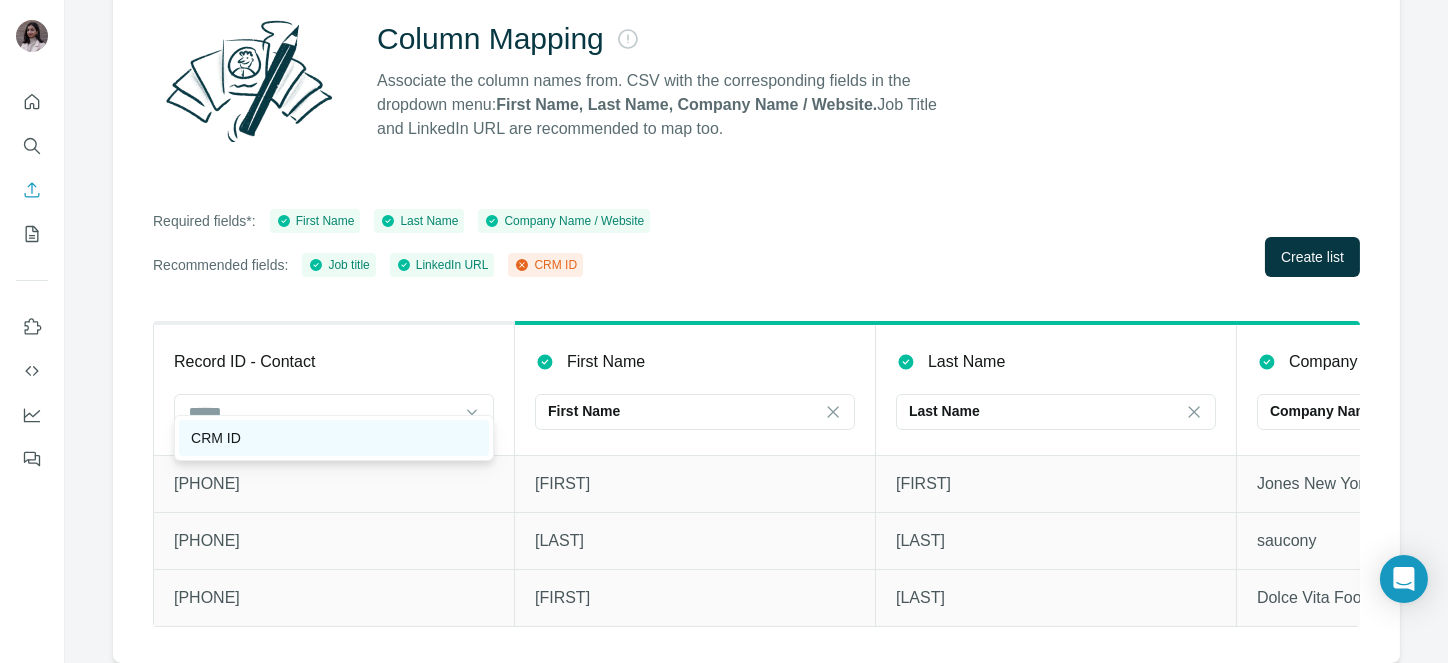 click on "CRM ID" at bounding box center (334, 438) 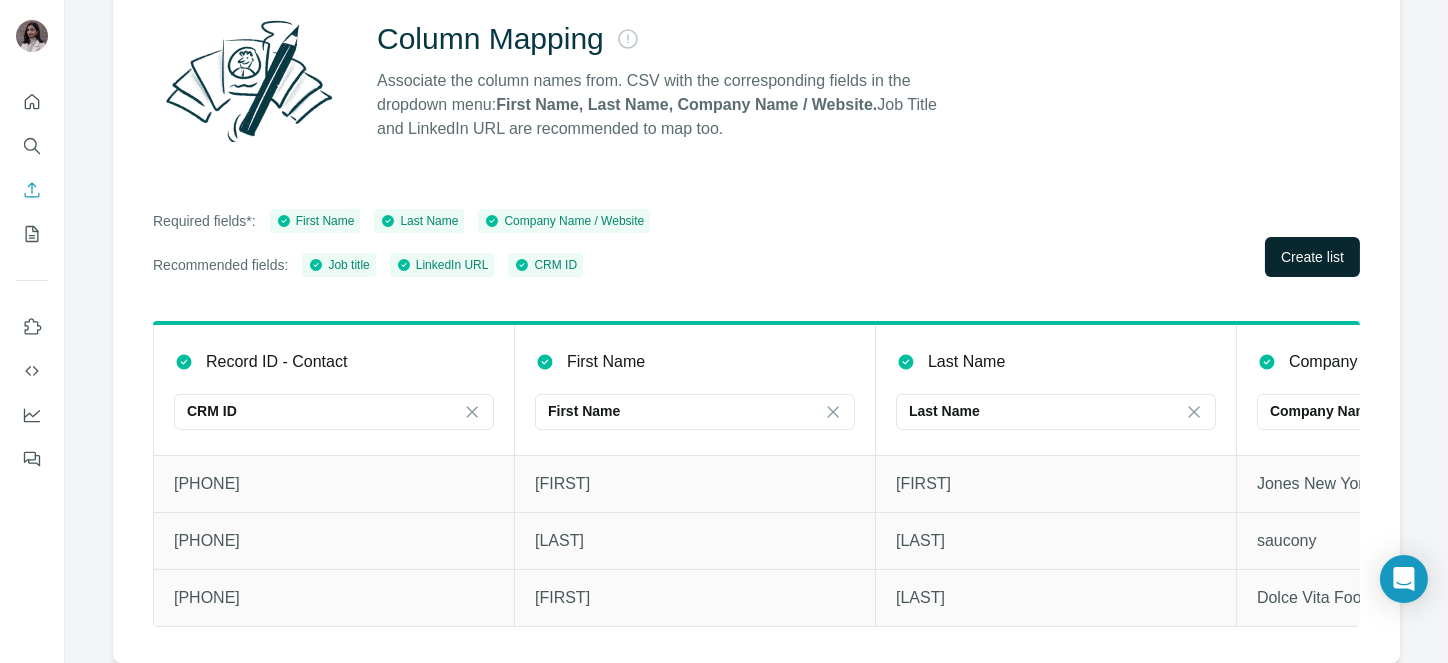 click on "Create list" at bounding box center [1312, 257] 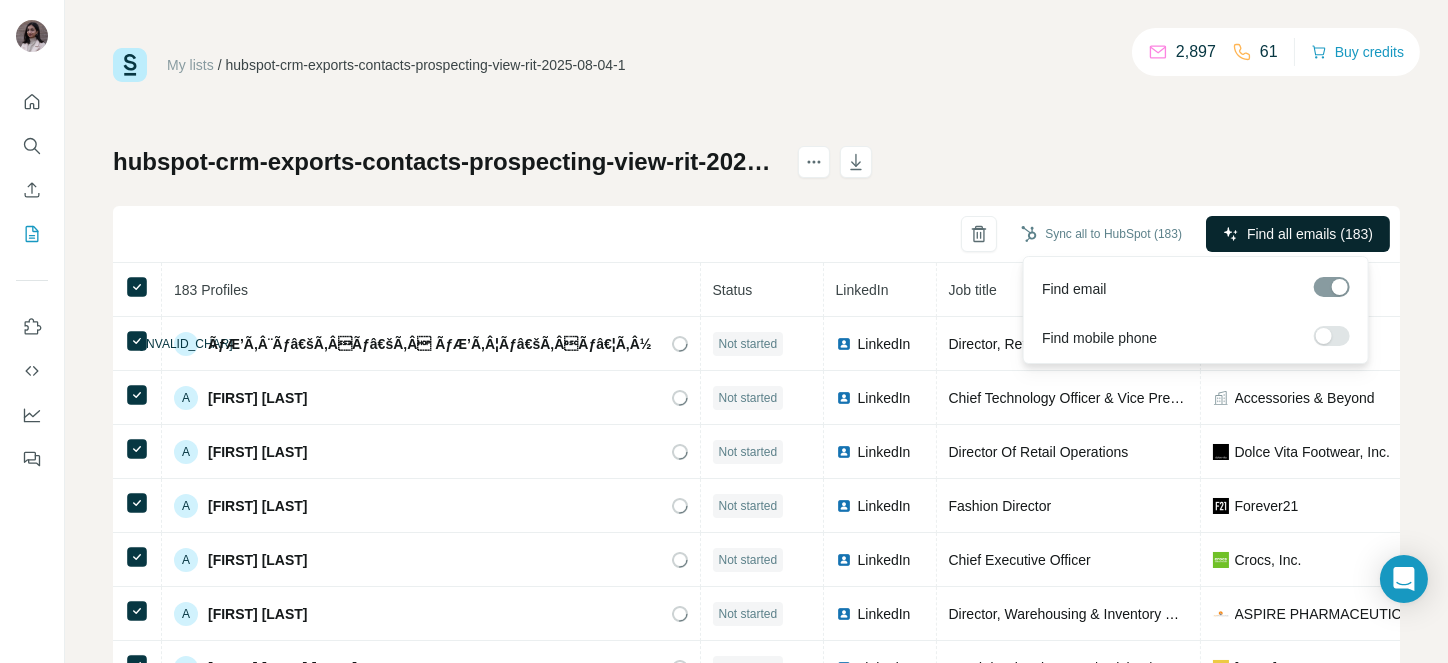 click on "Find all emails (183)" at bounding box center [1298, 234] 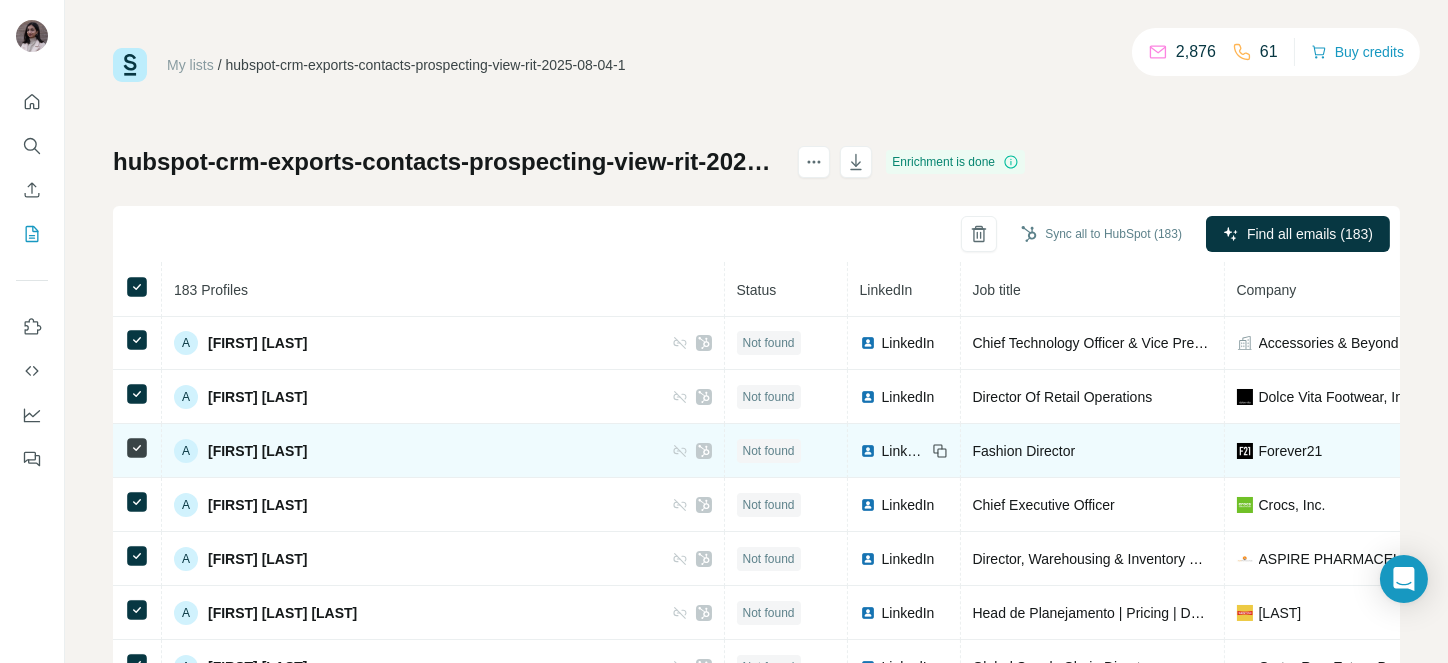 scroll, scrollTop: 80, scrollLeft: 0, axis: vertical 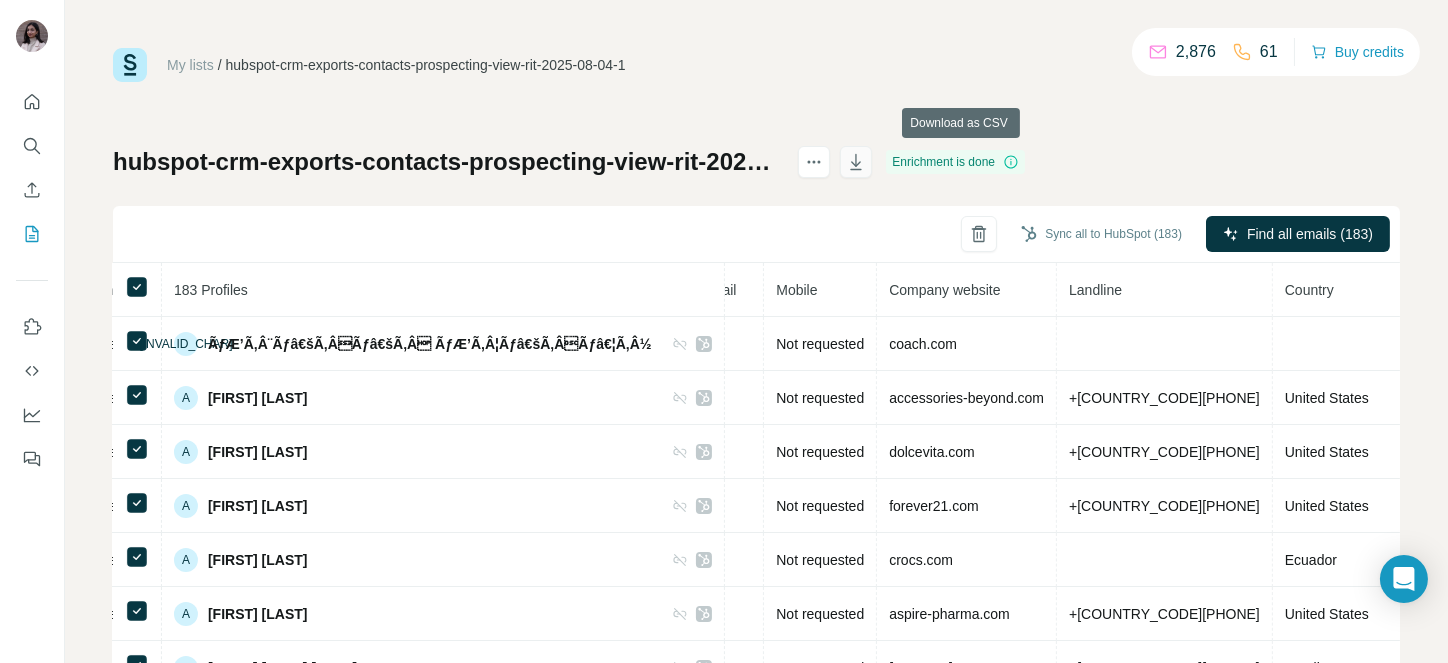 click 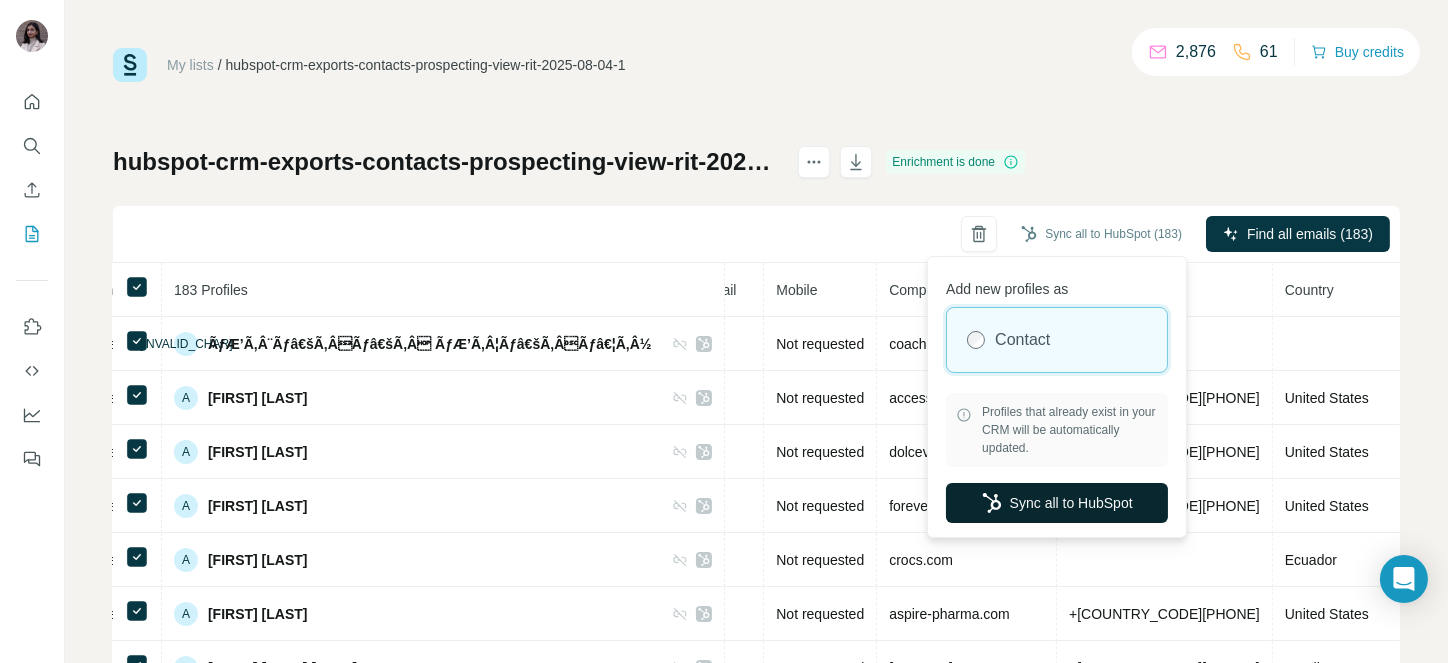 click on "Sync all to HubSpot" at bounding box center [1057, 503] 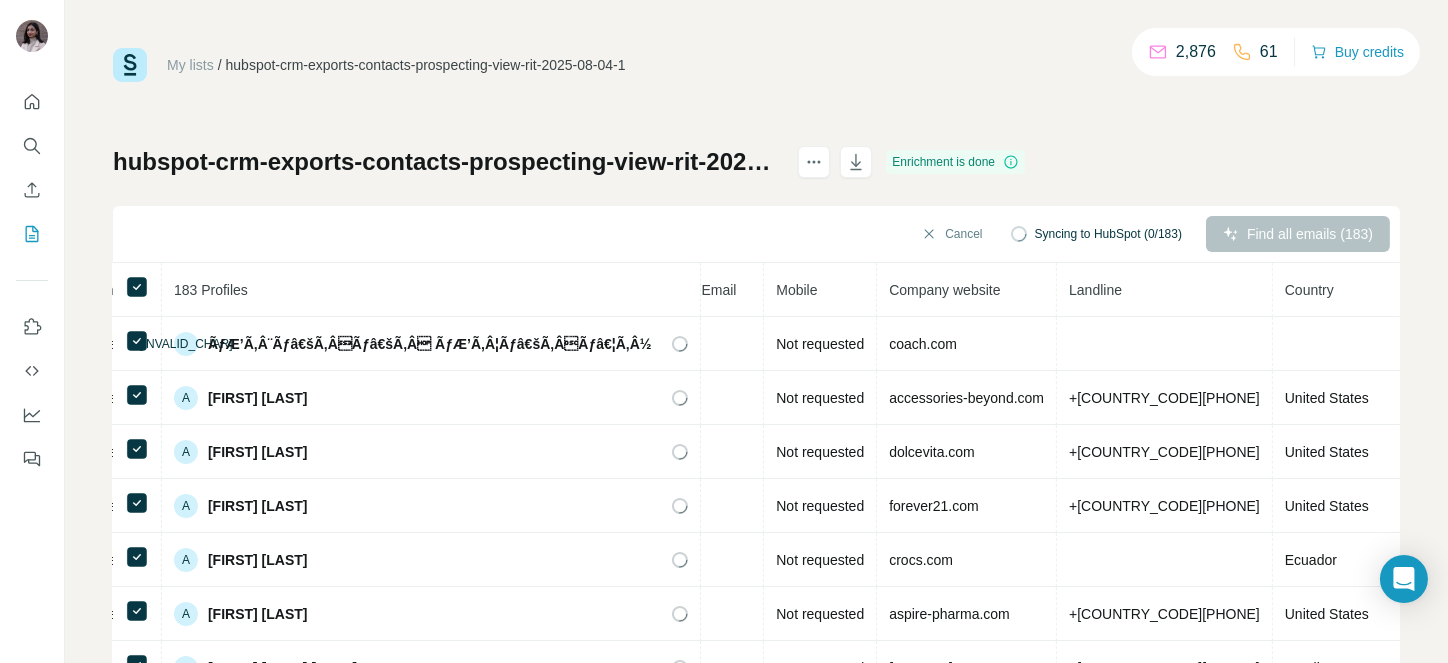 scroll, scrollTop: 0, scrollLeft: 849, axis: horizontal 